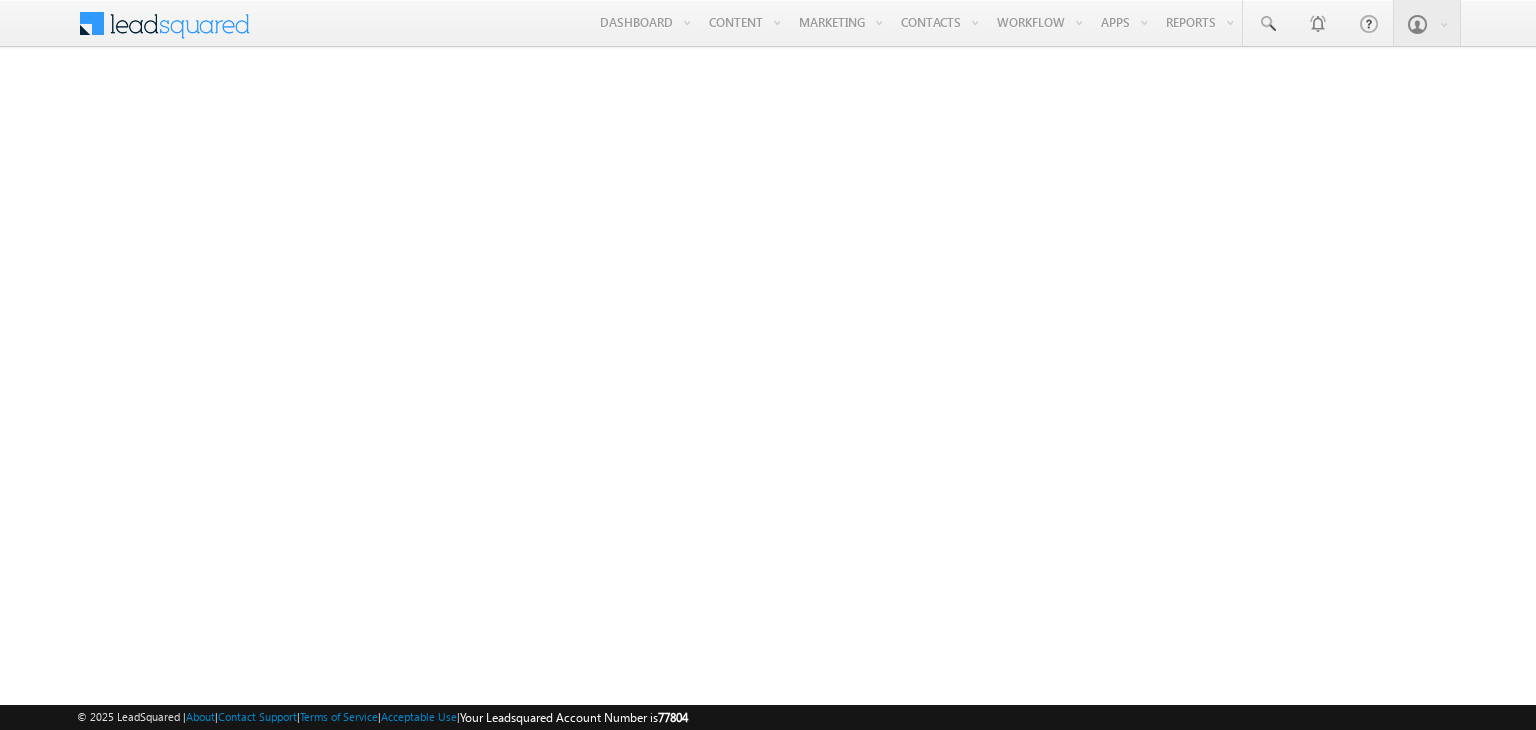 scroll, scrollTop: 0, scrollLeft: 0, axis: both 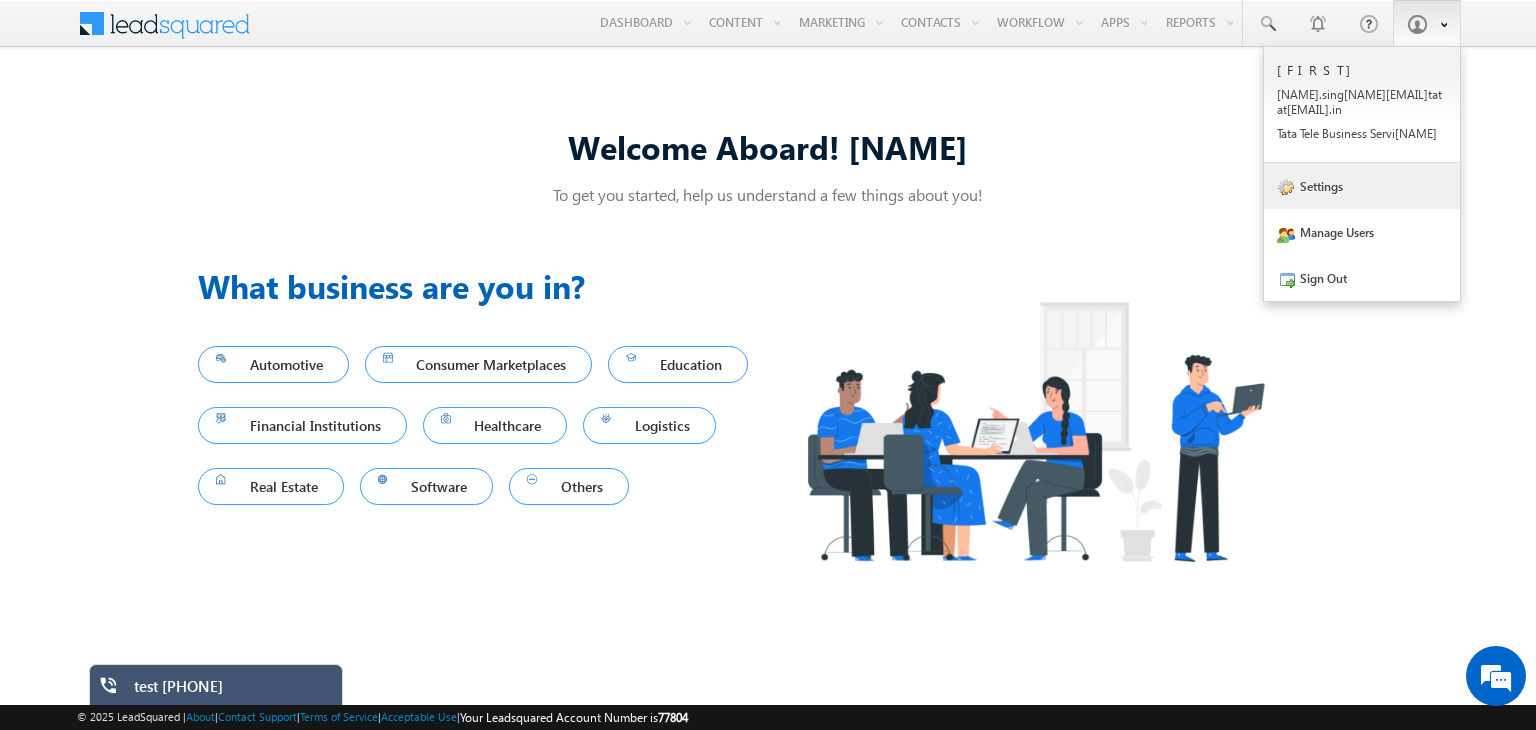 click on "Settings" at bounding box center [1362, 186] 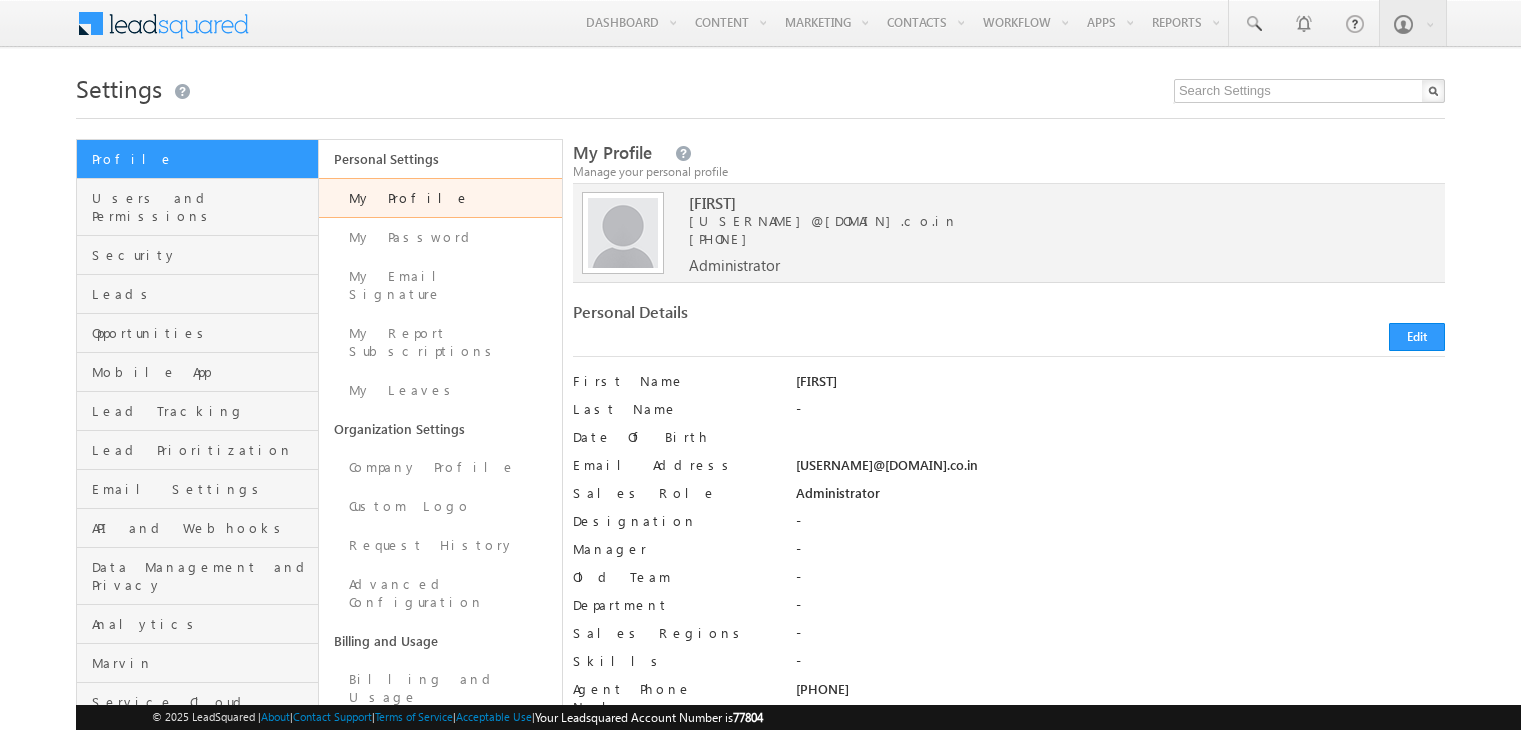 scroll, scrollTop: 0, scrollLeft: 0, axis: both 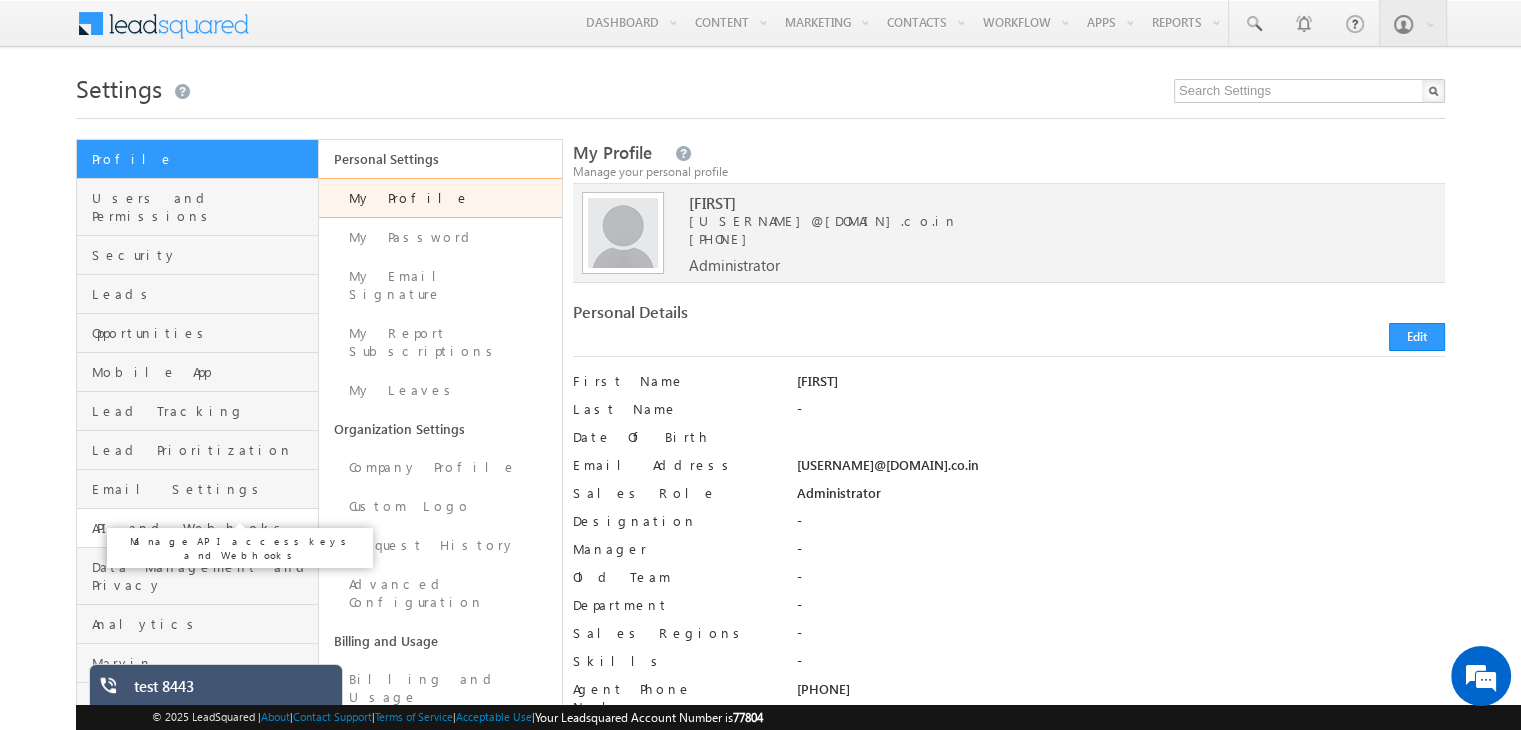 click on "API and Webhooks" at bounding box center (202, 528) 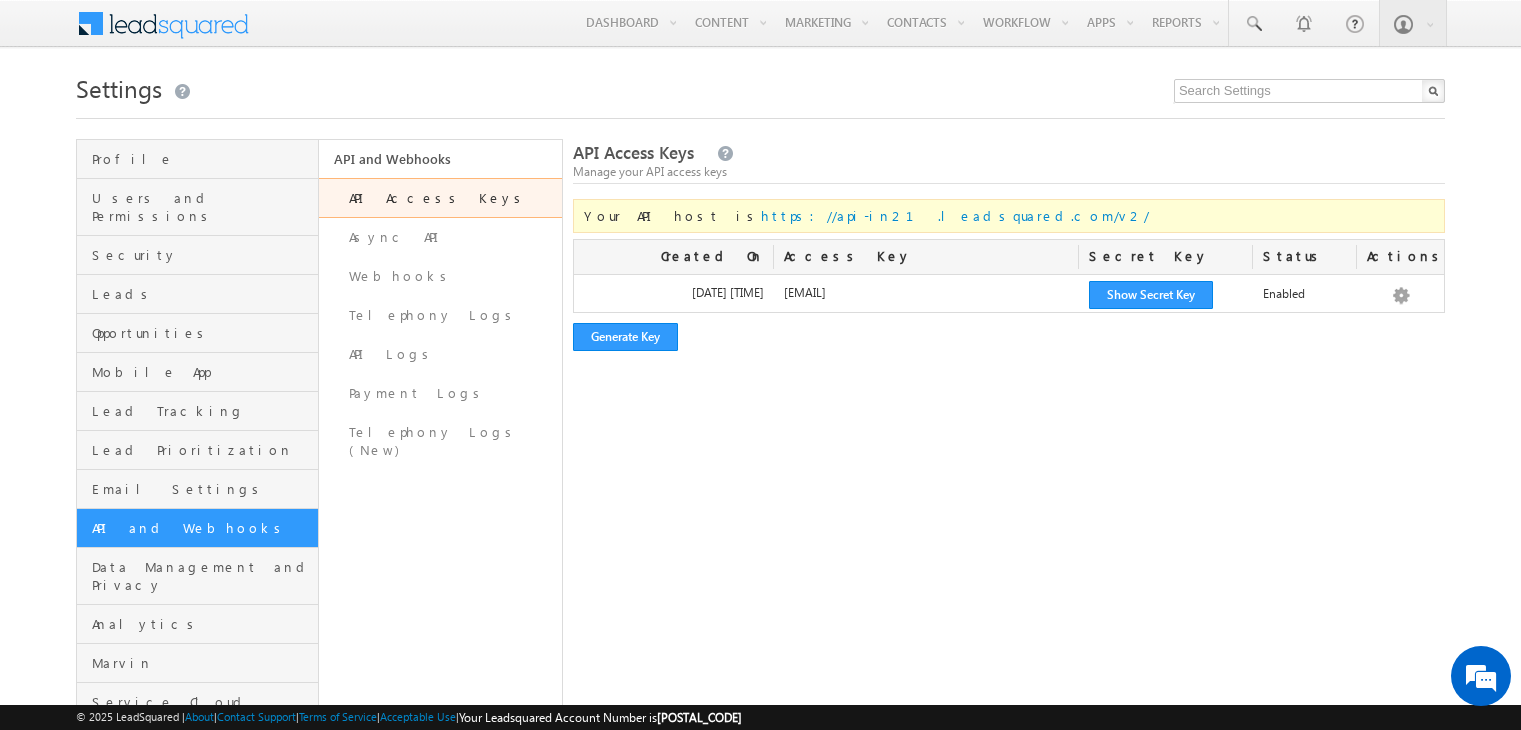 scroll, scrollTop: 0, scrollLeft: 0, axis: both 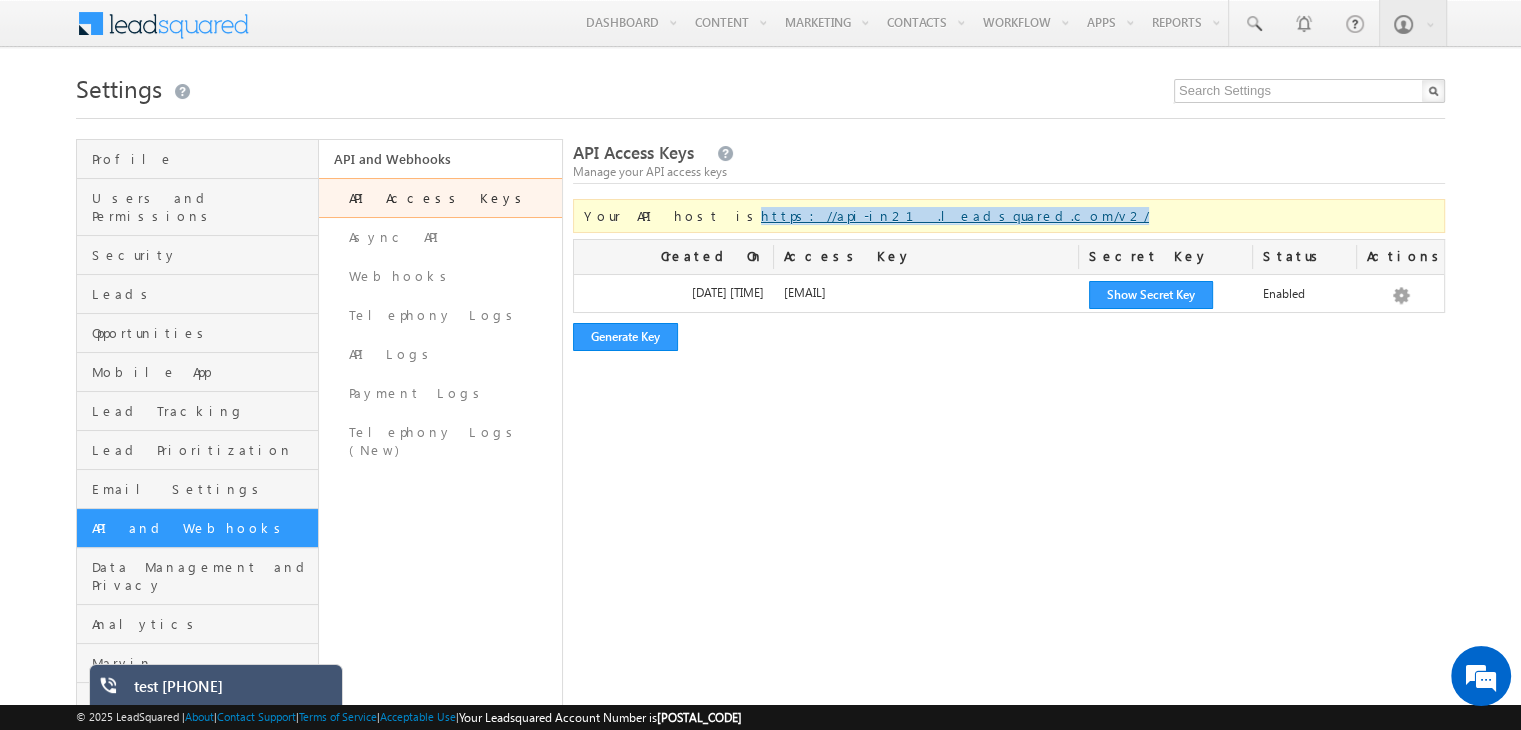 drag, startPoint x: 936, startPoint y: 223, endPoint x: 677, endPoint y: 222, distance: 259.00192 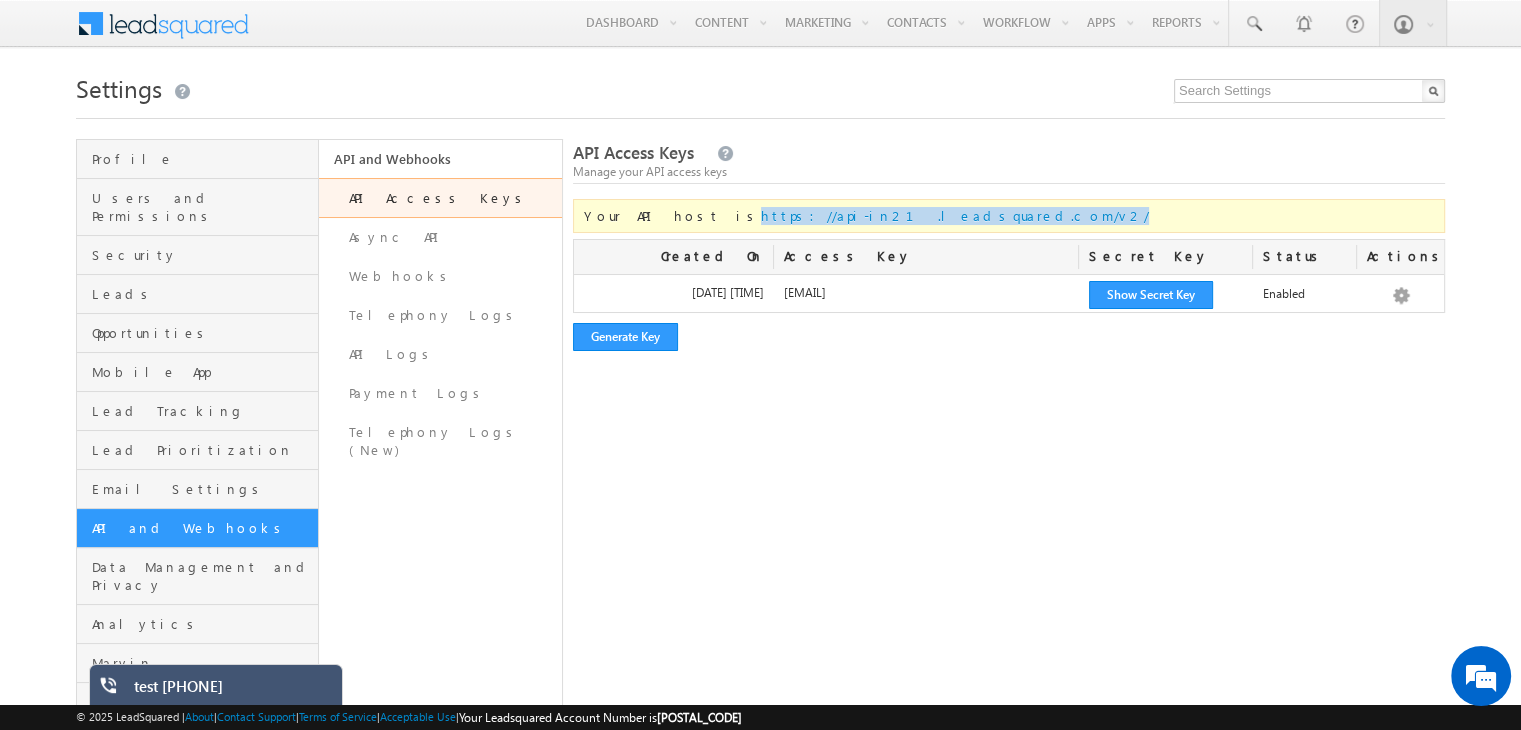 scroll, scrollTop: 0, scrollLeft: 0, axis: both 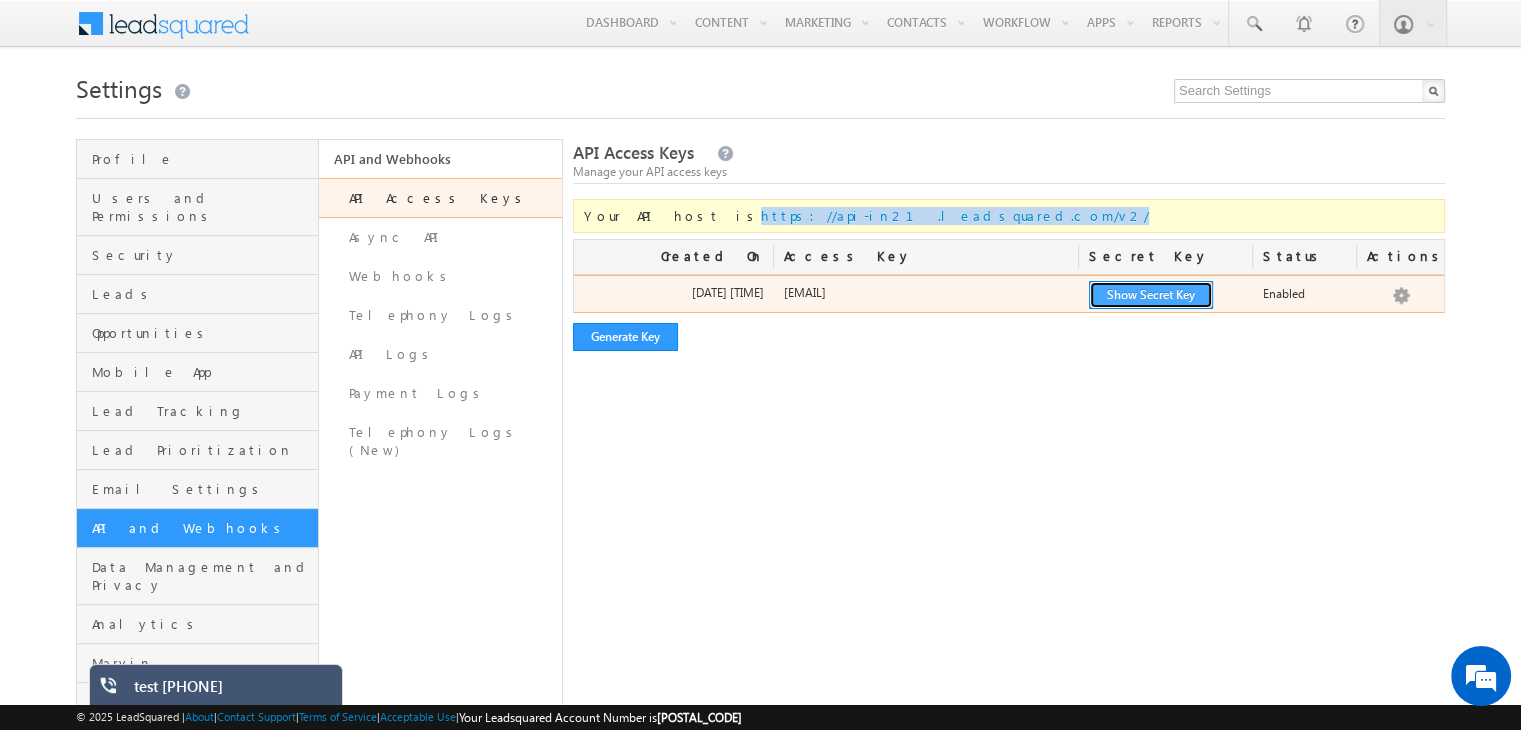 click on "Show Secret Key" at bounding box center (1151, 295) 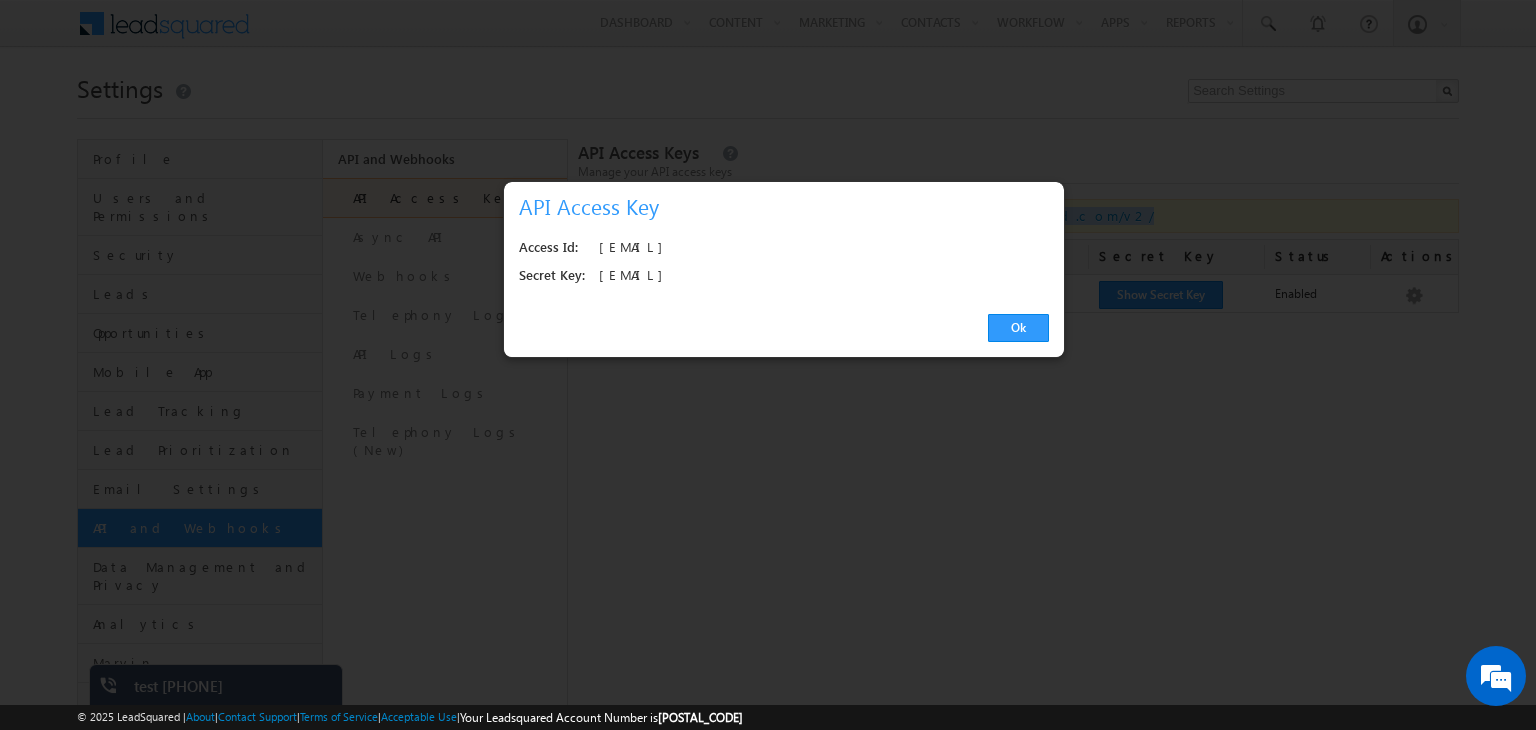 drag, startPoint x: 838, startPoint y: 245, endPoint x: 598, endPoint y: 246, distance: 240.00209 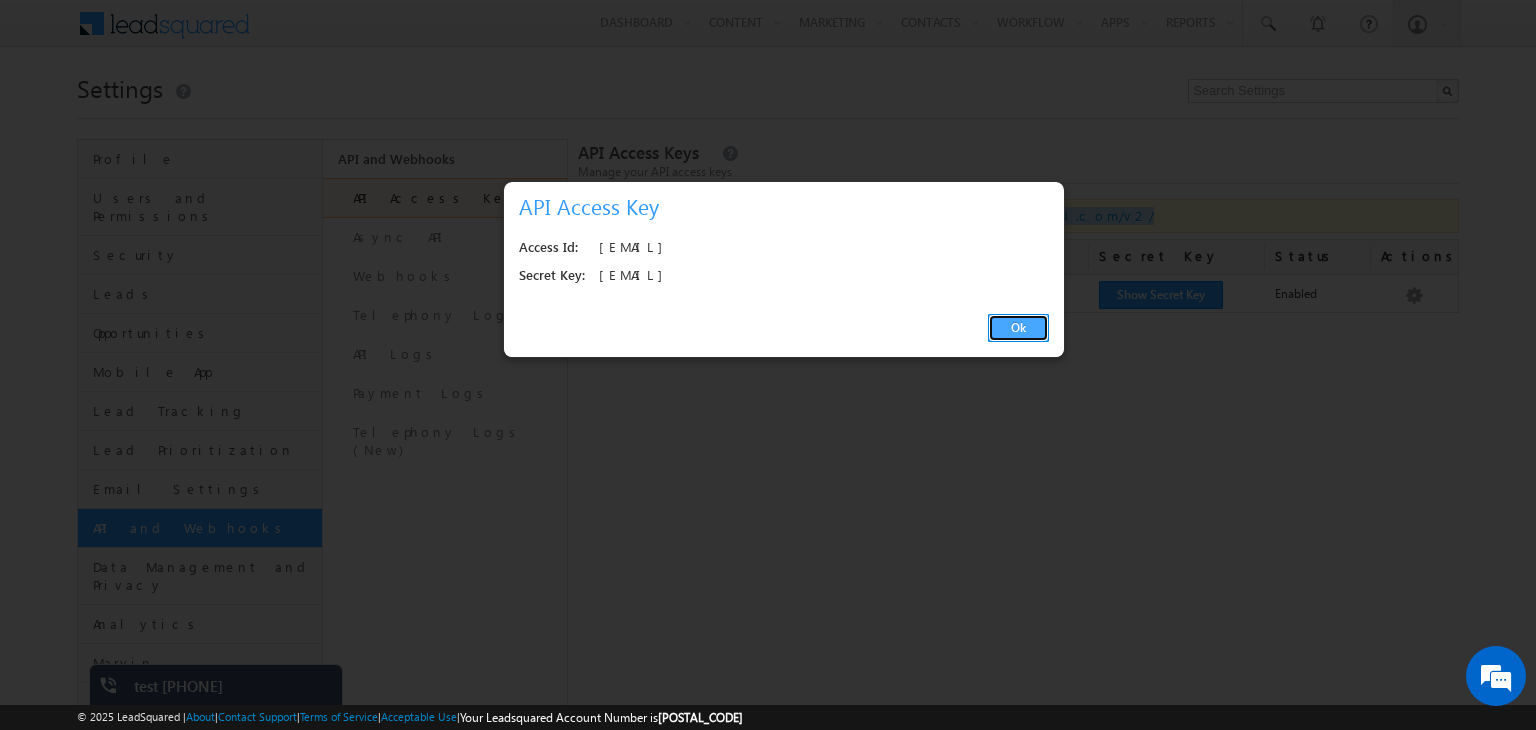 click on "Ok" at bounding box center [1018, 328] 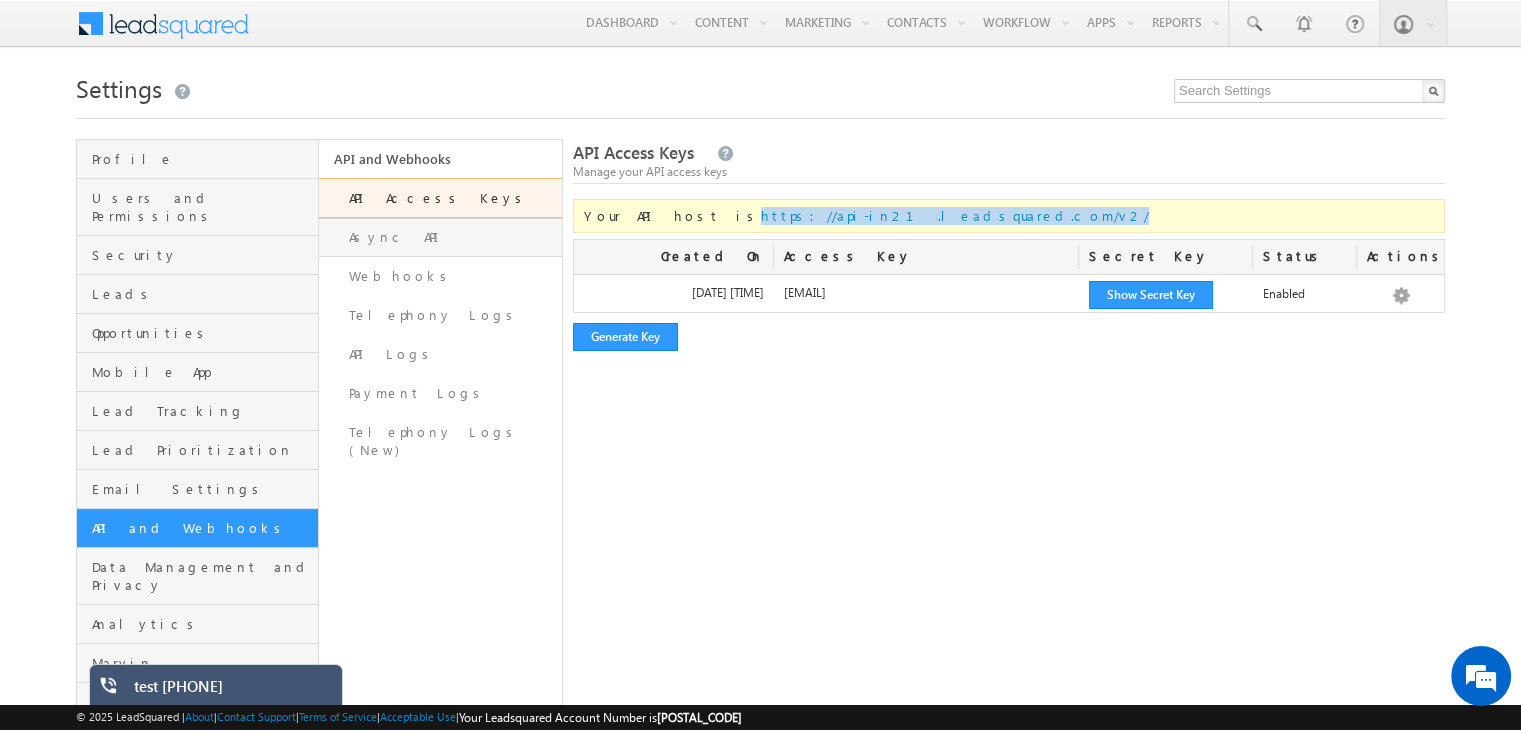 click on "Async API" at bounding box center (440, 237) 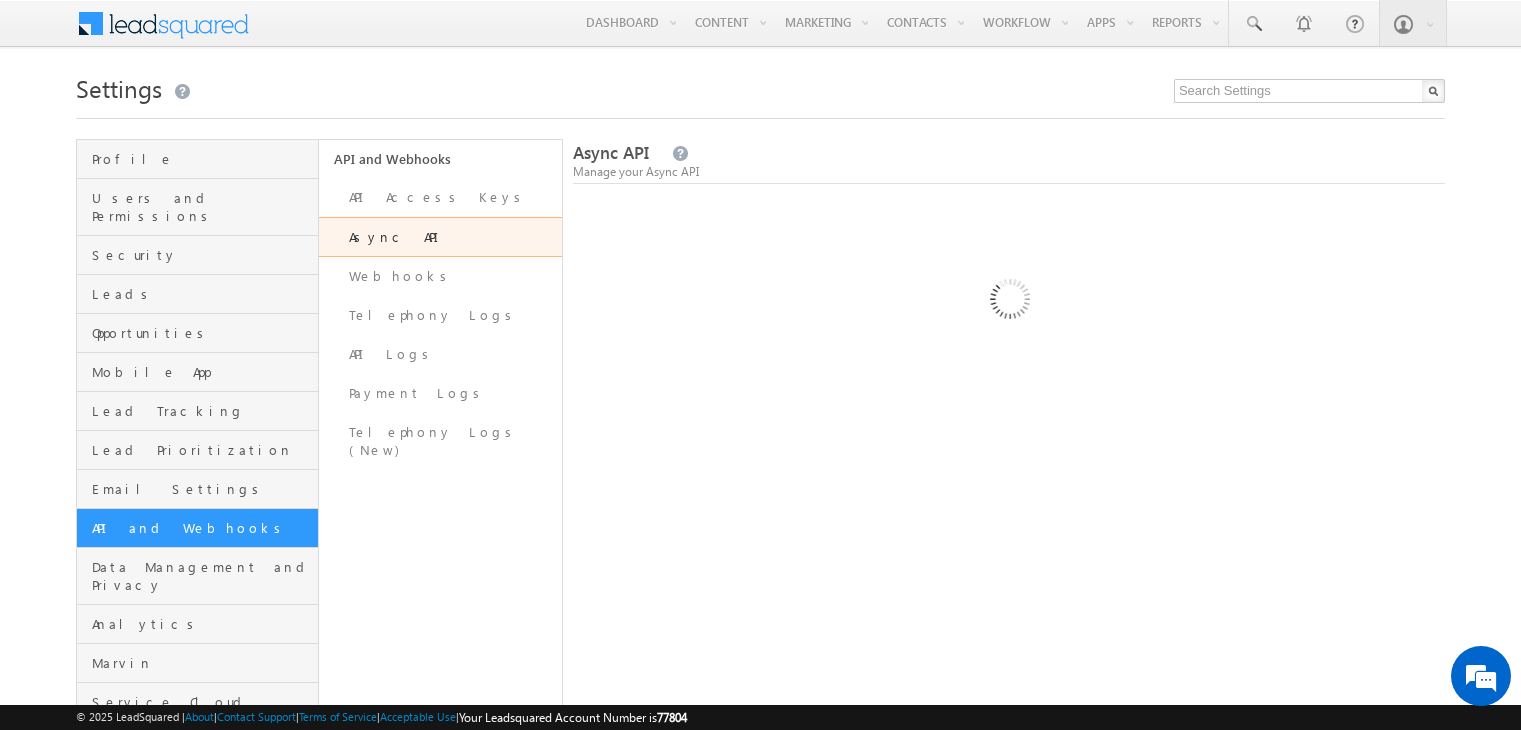 scroll, scrollTop: 0, scrollLeft: 0, axis: both 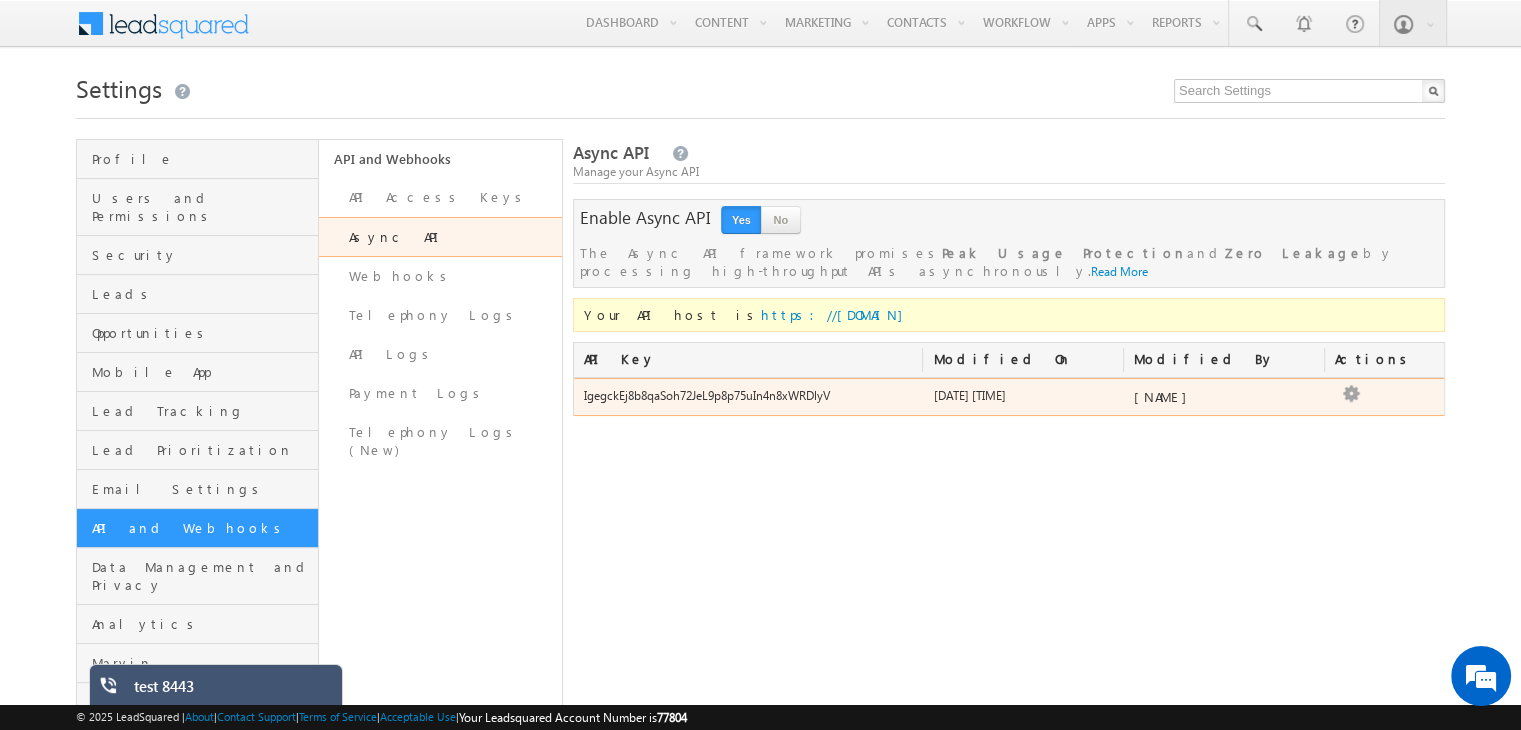drag, startPoint x: 840, startPoint y: 377, endPoint x: 583, endPoint y: 385, distance: 257.12448 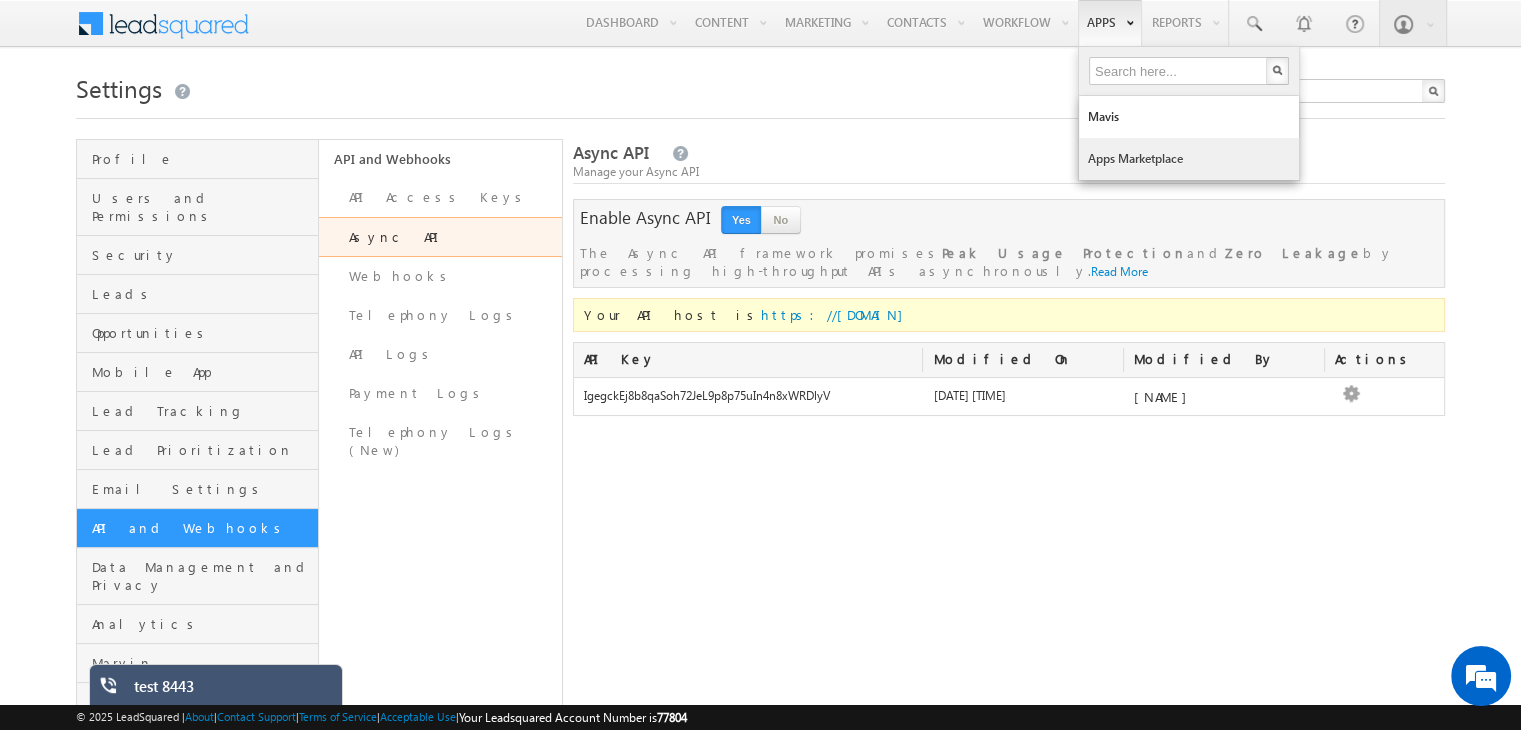click on "Apps Marketplace" at bounding box center (1189, 159) 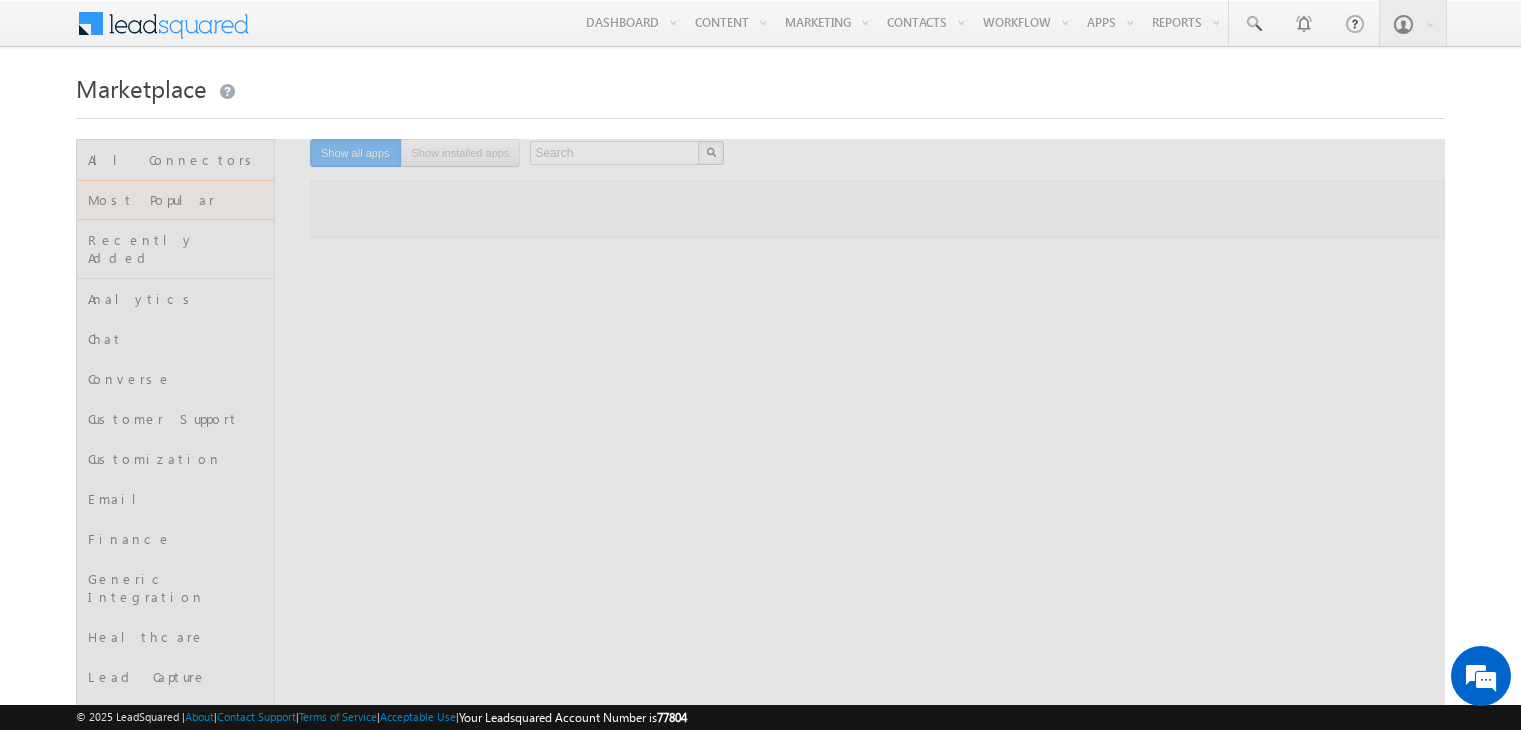 scroll, scrollTop: 0, scrollLeft: 0, axis: both 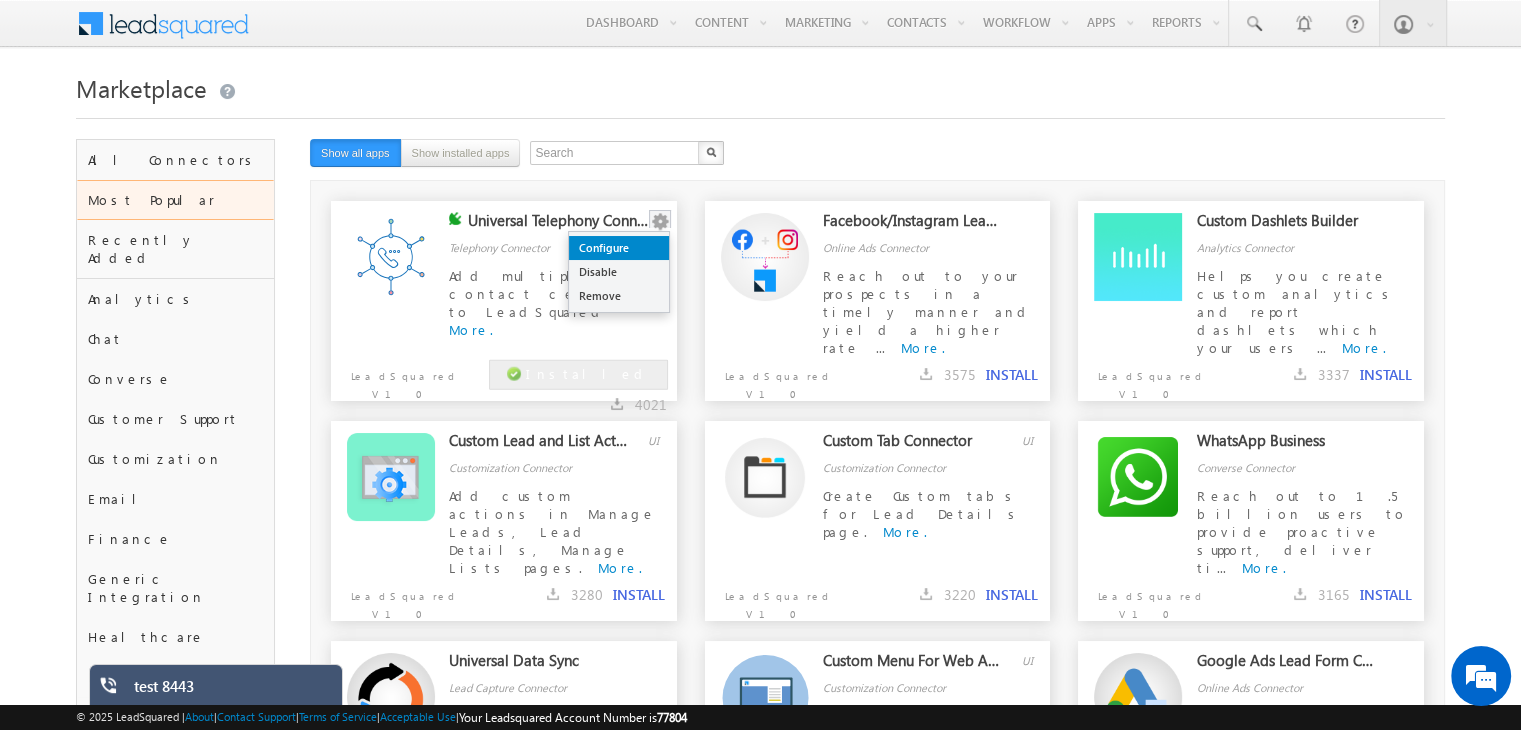 click on "Configure" at bounding box center (619, 248) 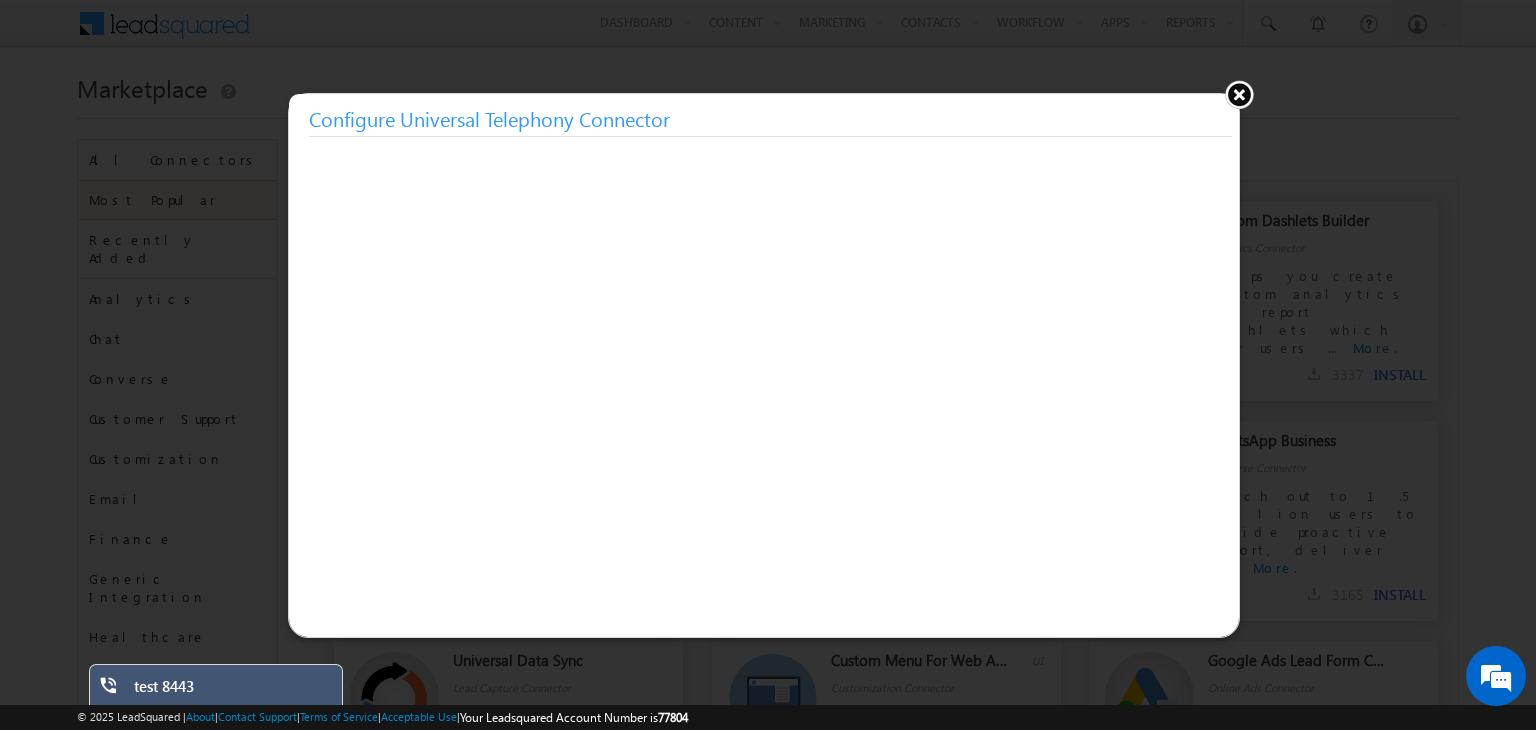 click at bounding box center [1239, 94] 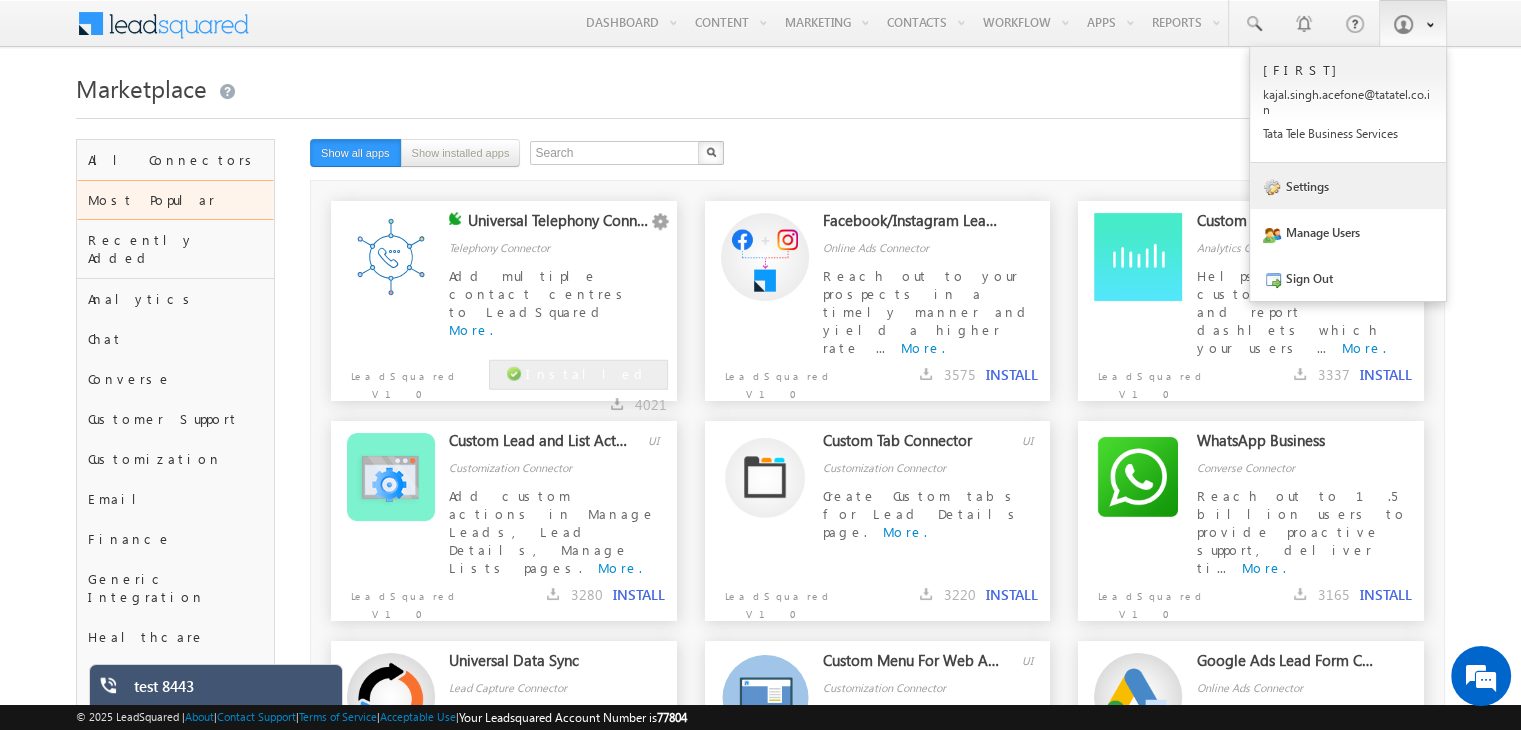 click on "Settings" at bounding box center (1348, 186) 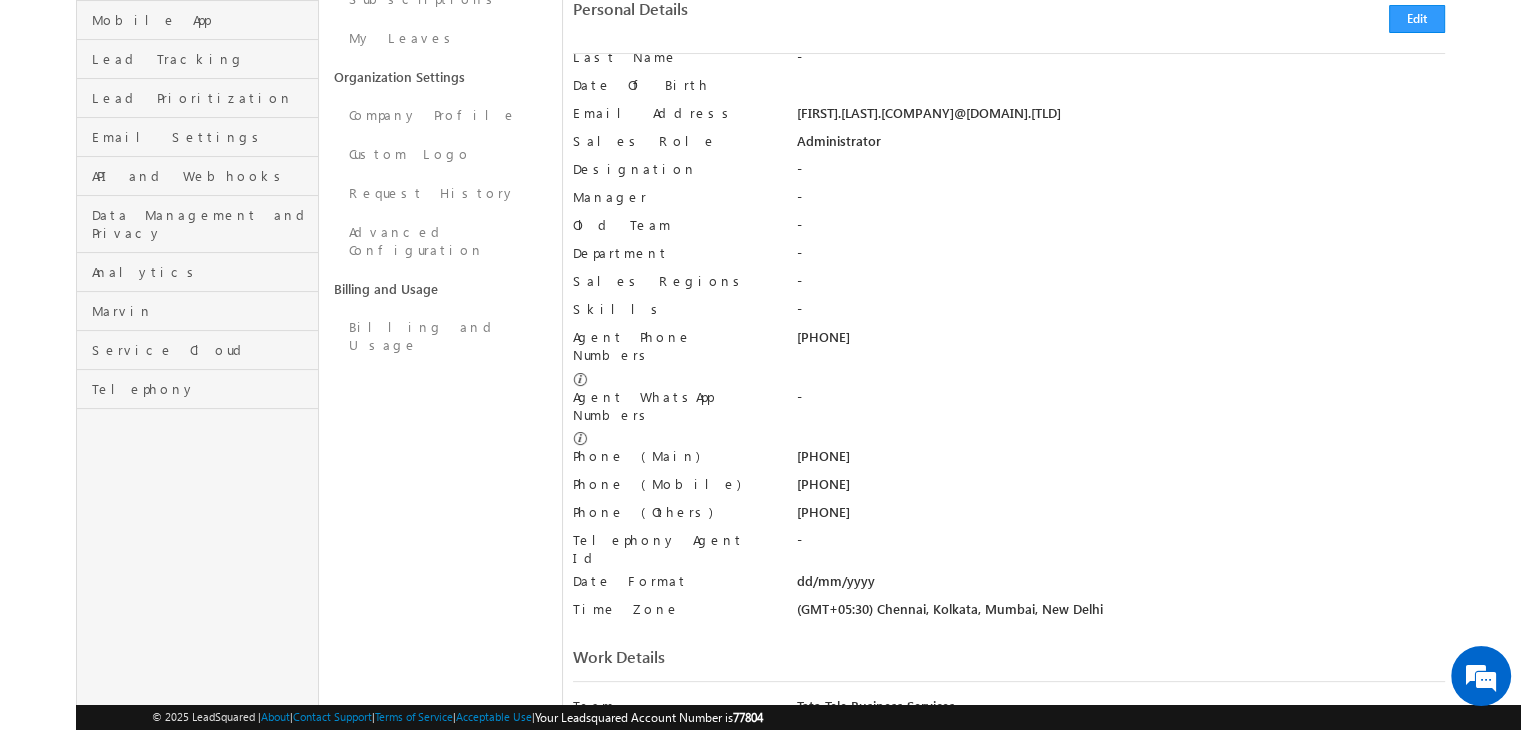 scroll, scrollTop: 347, scrollLeft: 0, axis: vertical 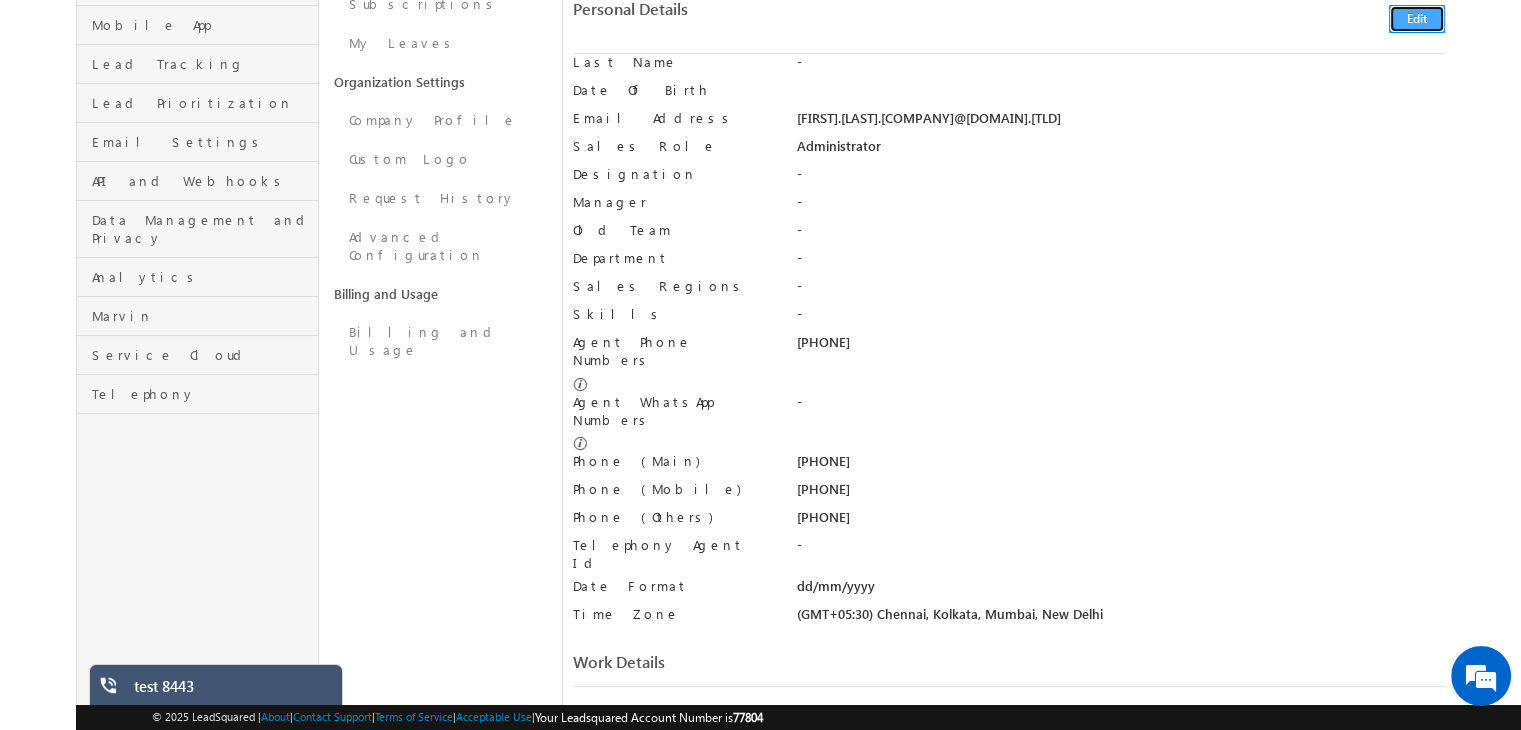click on "Edit" at bounding box center [1417, 19] 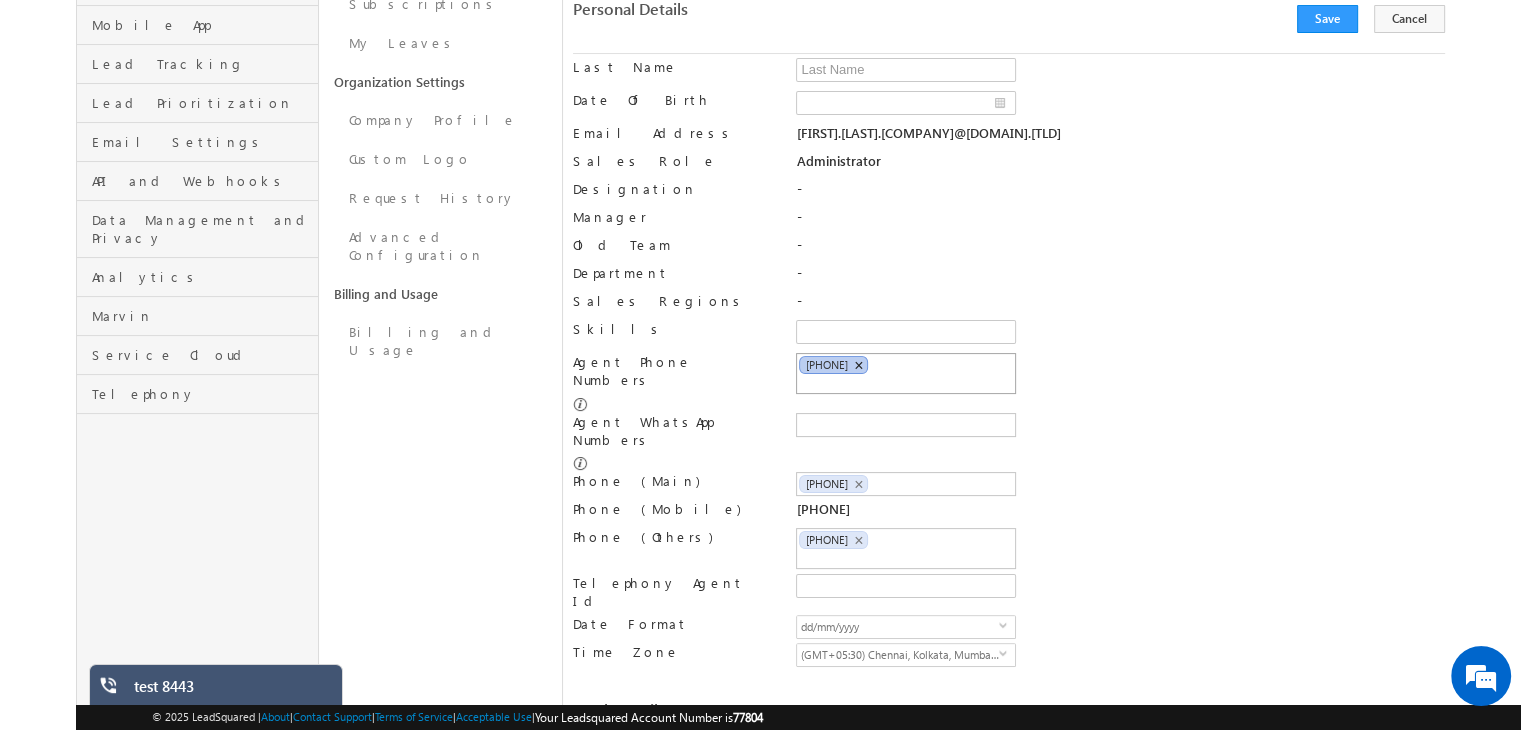 click on "×" at bounding box center (858, 365) 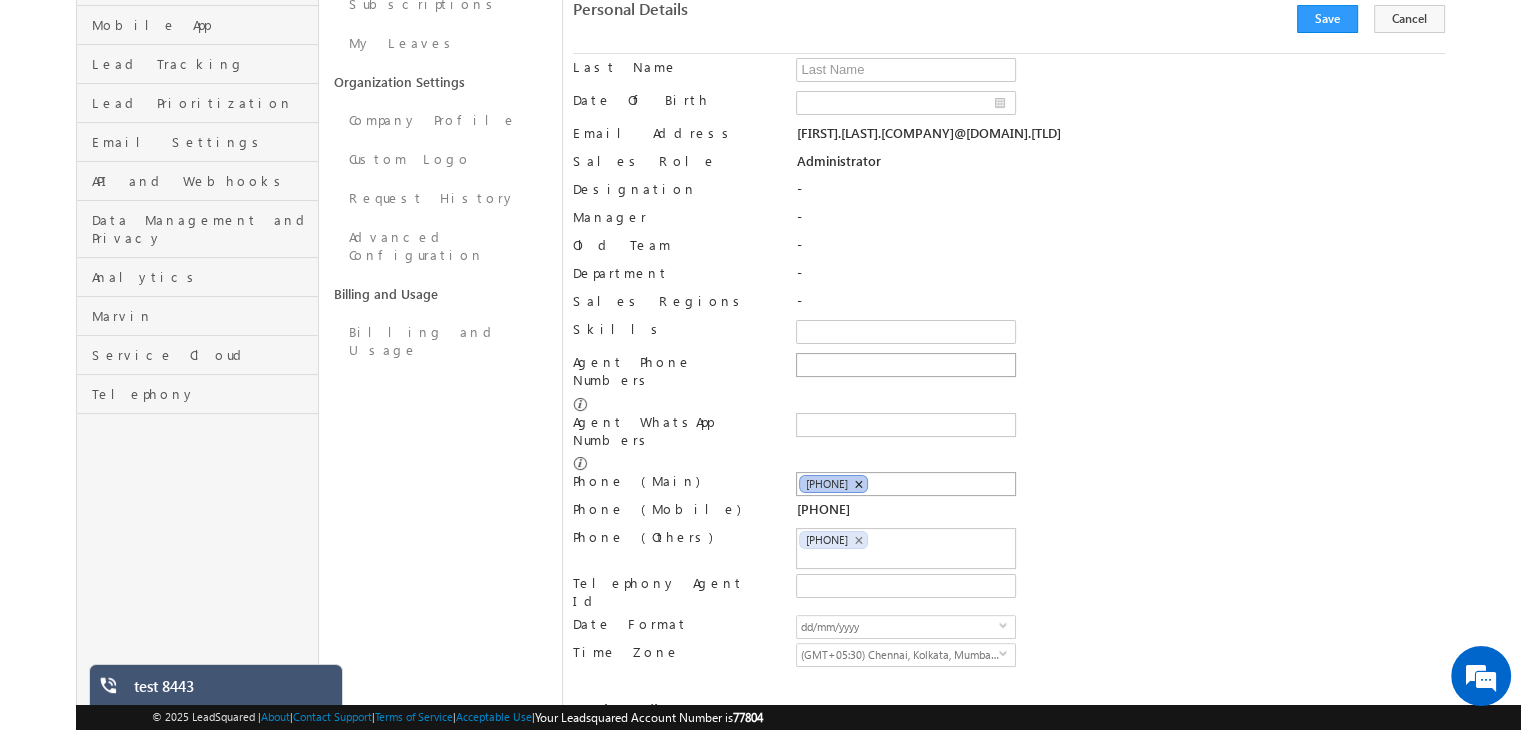click on "×" at bounding box center [858, 484] 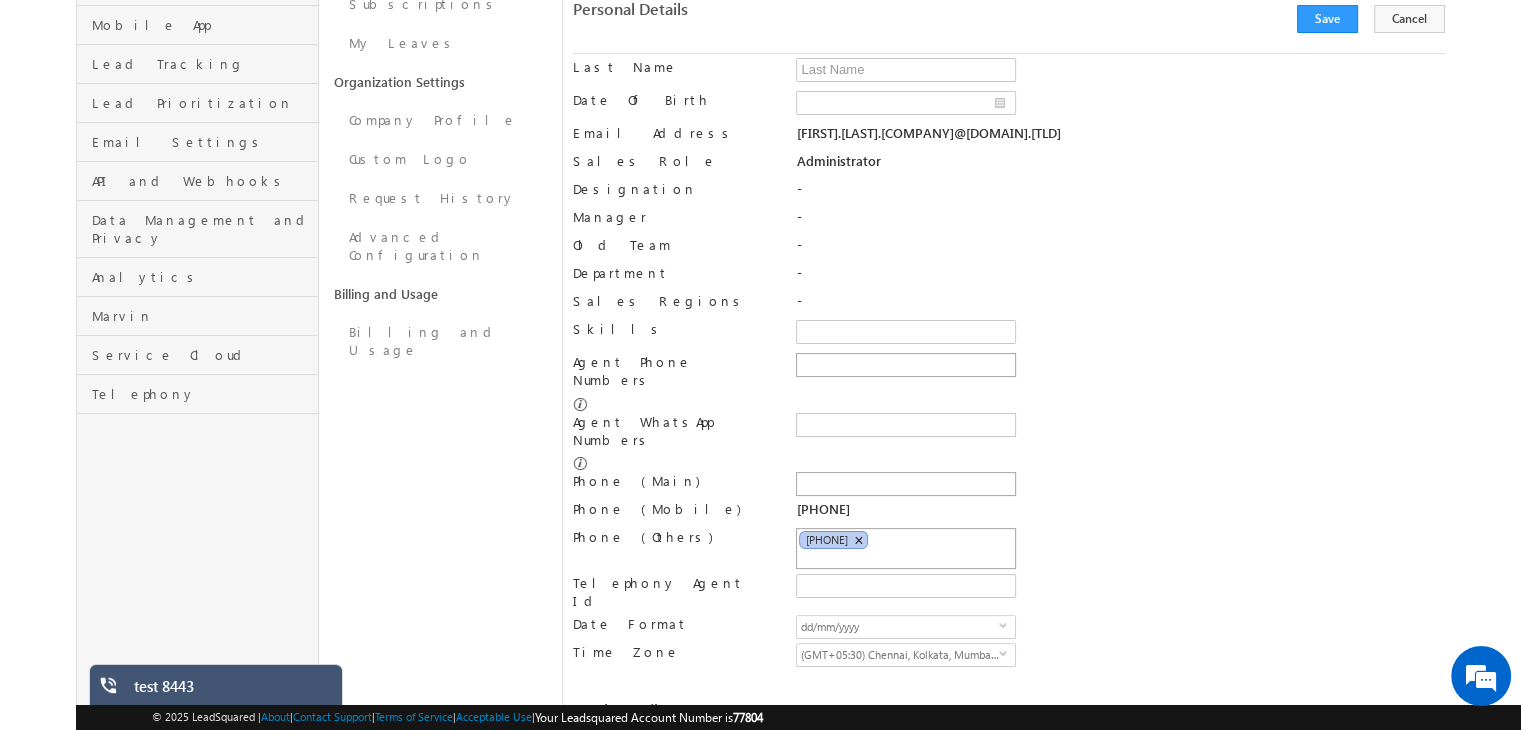 click on "×" at bounding box center (858, 540) 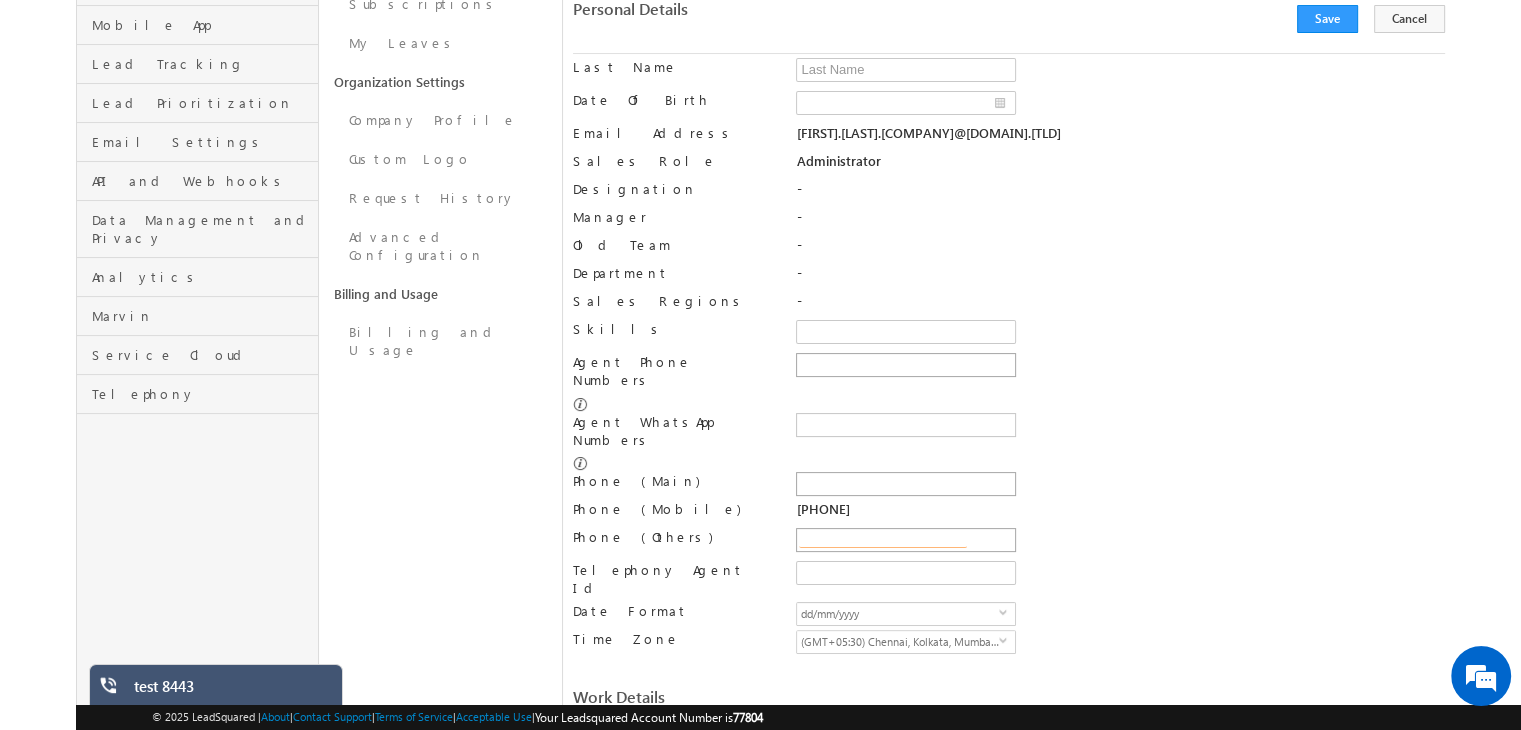 scroll, scrollTop: 0, scrollLeft: 0, axis: both 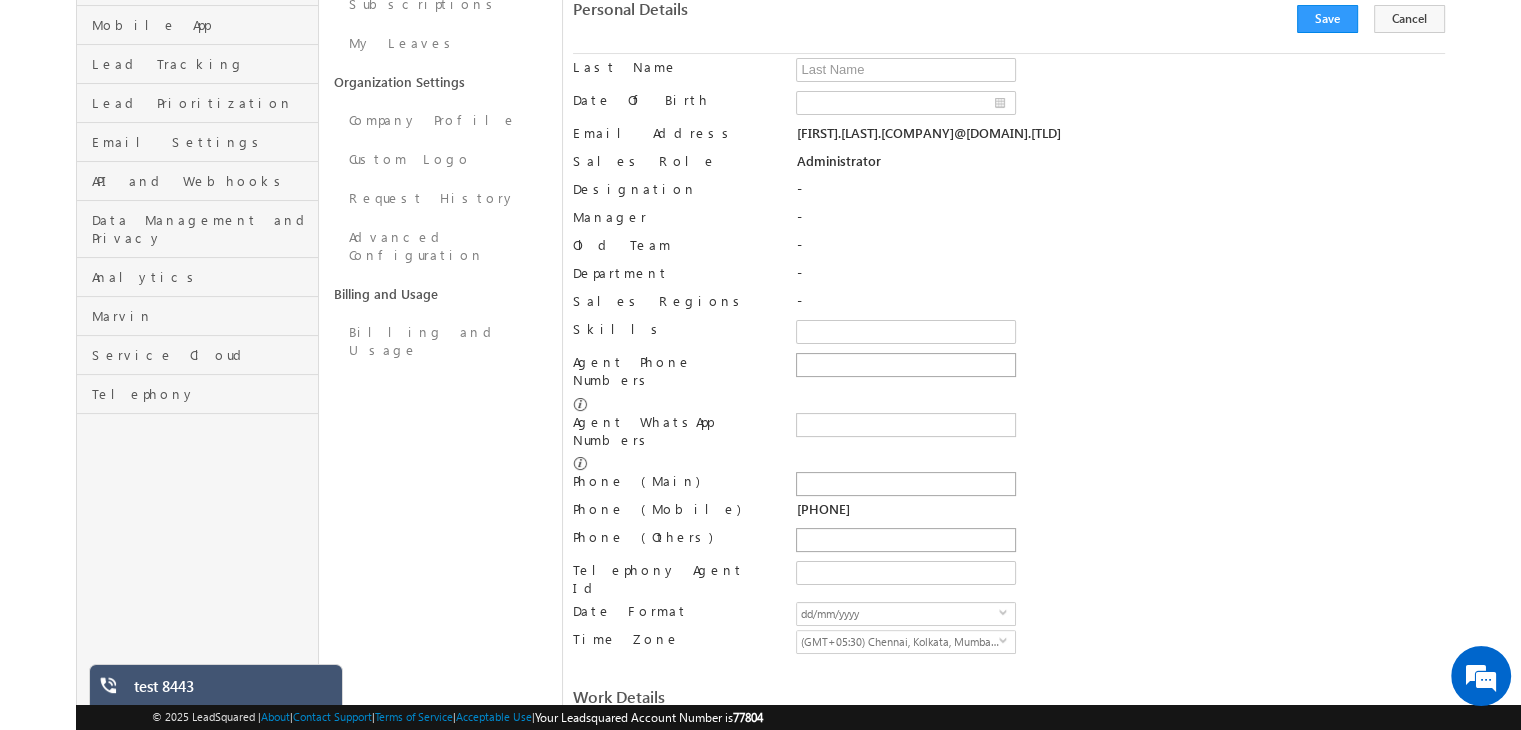 click at bounding box center [906, 365] 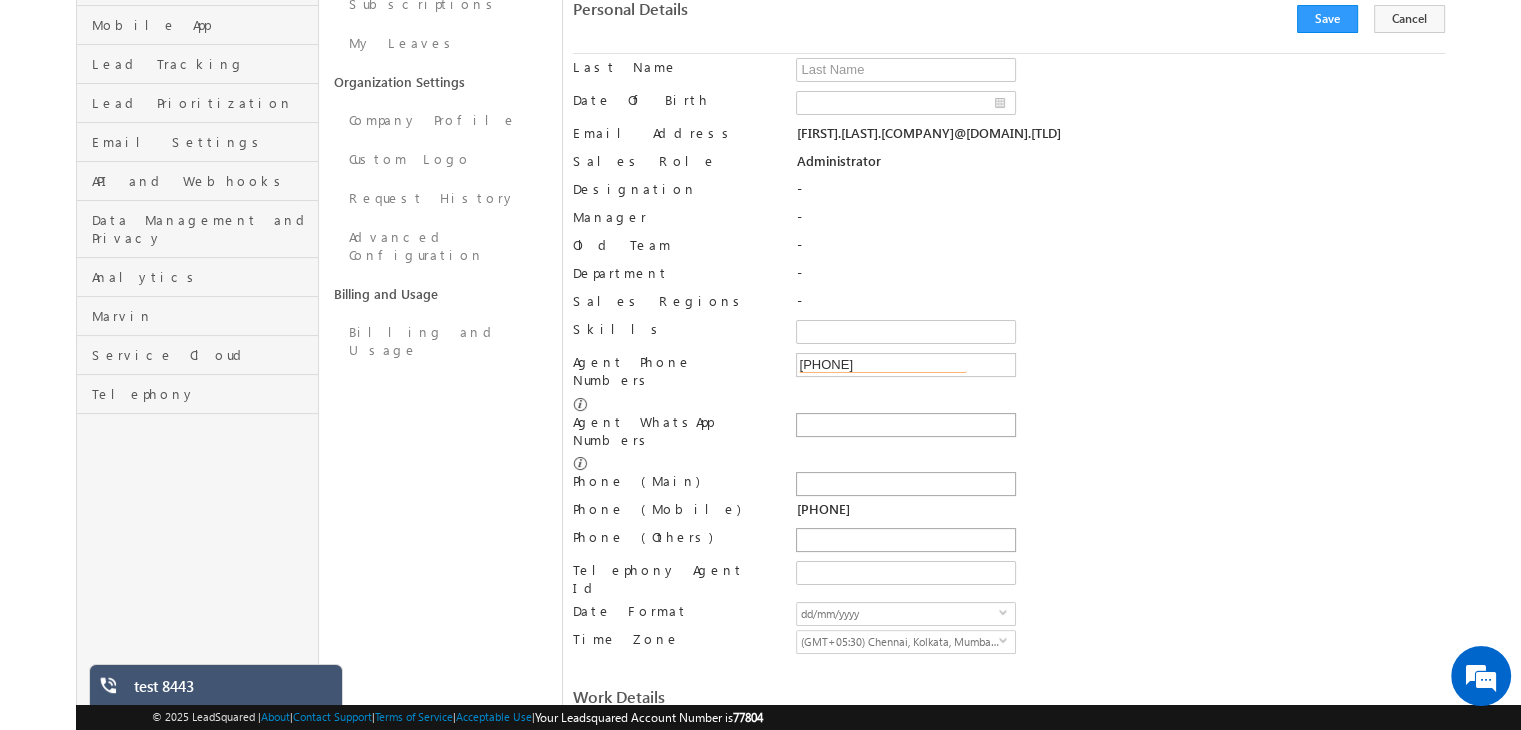 type on "[PHONE]" 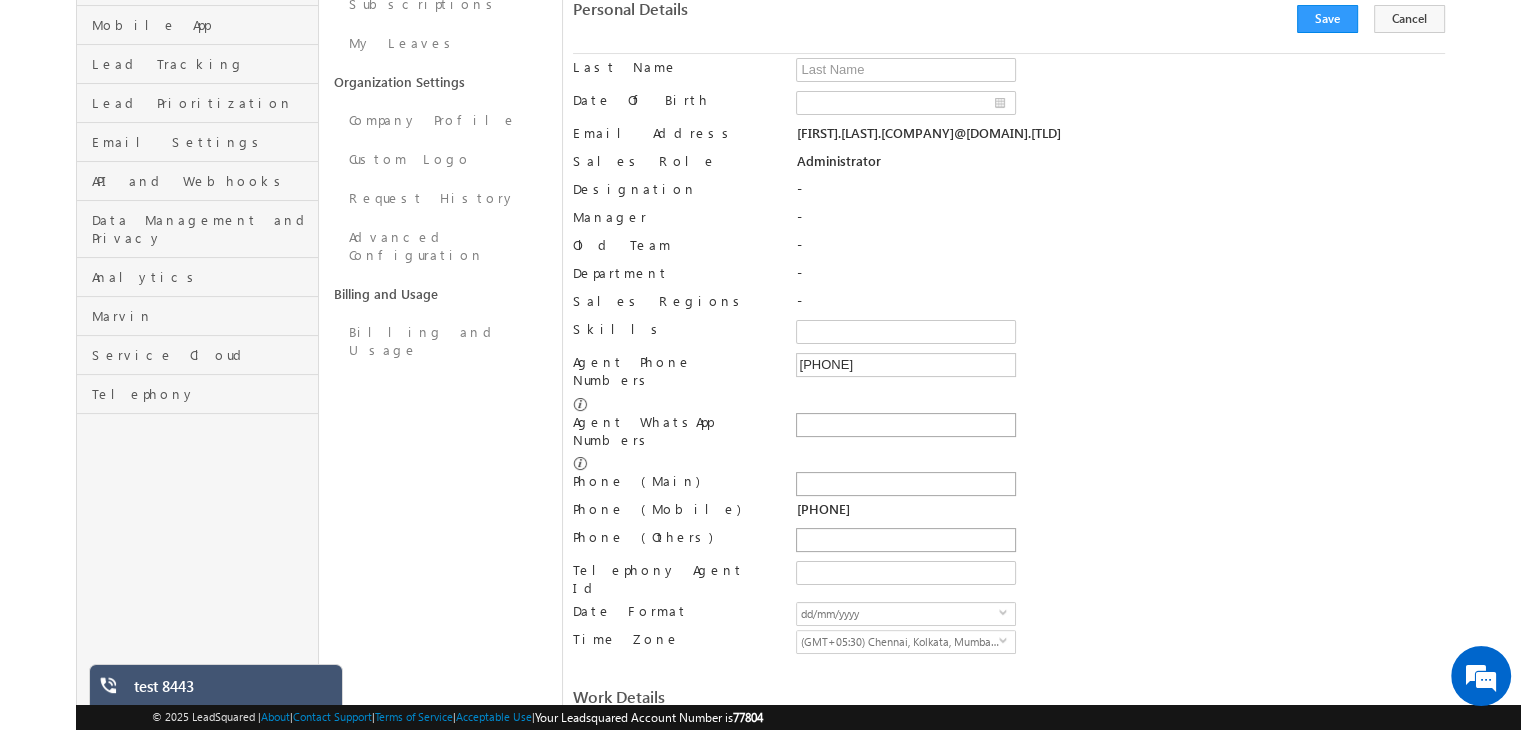 type 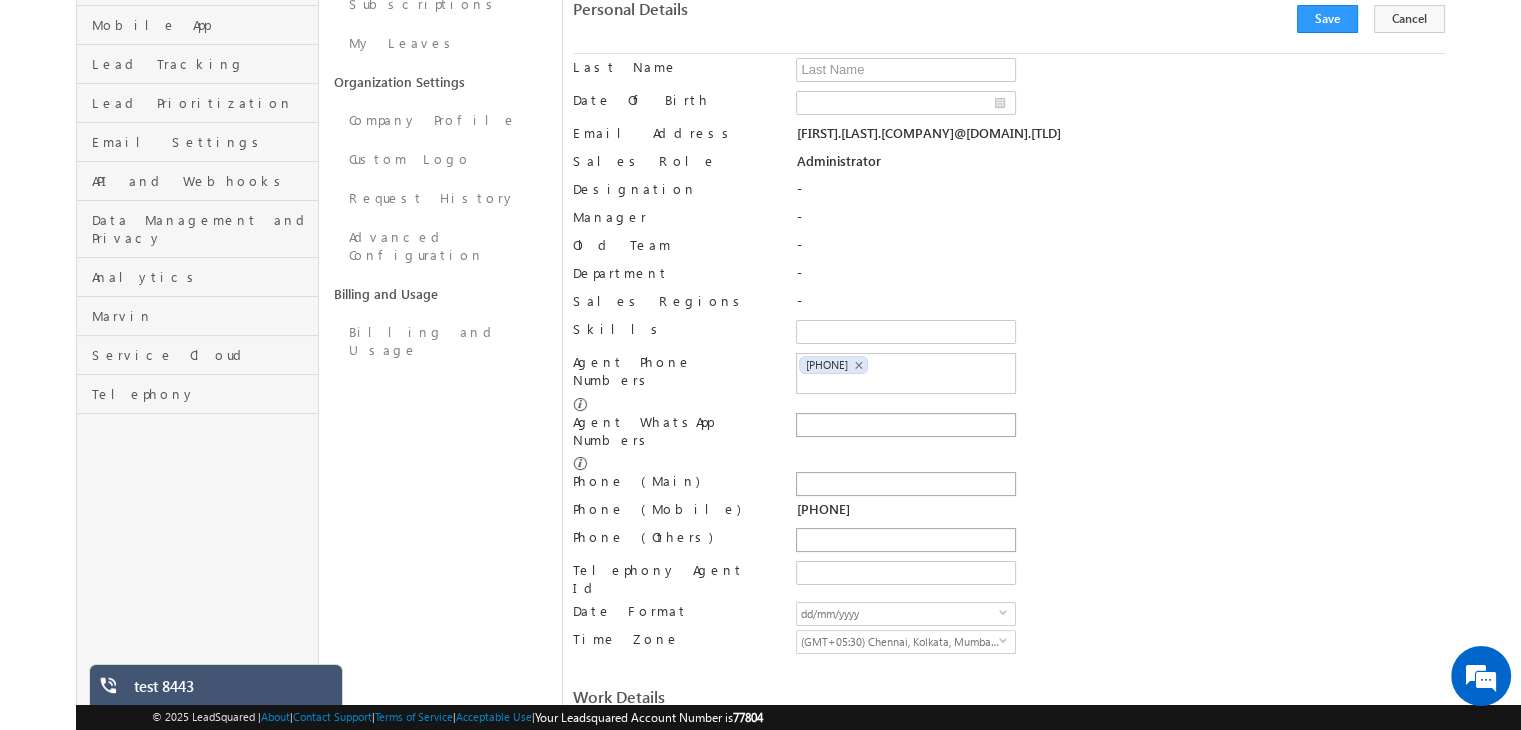 click at bounding box center (906, 425) 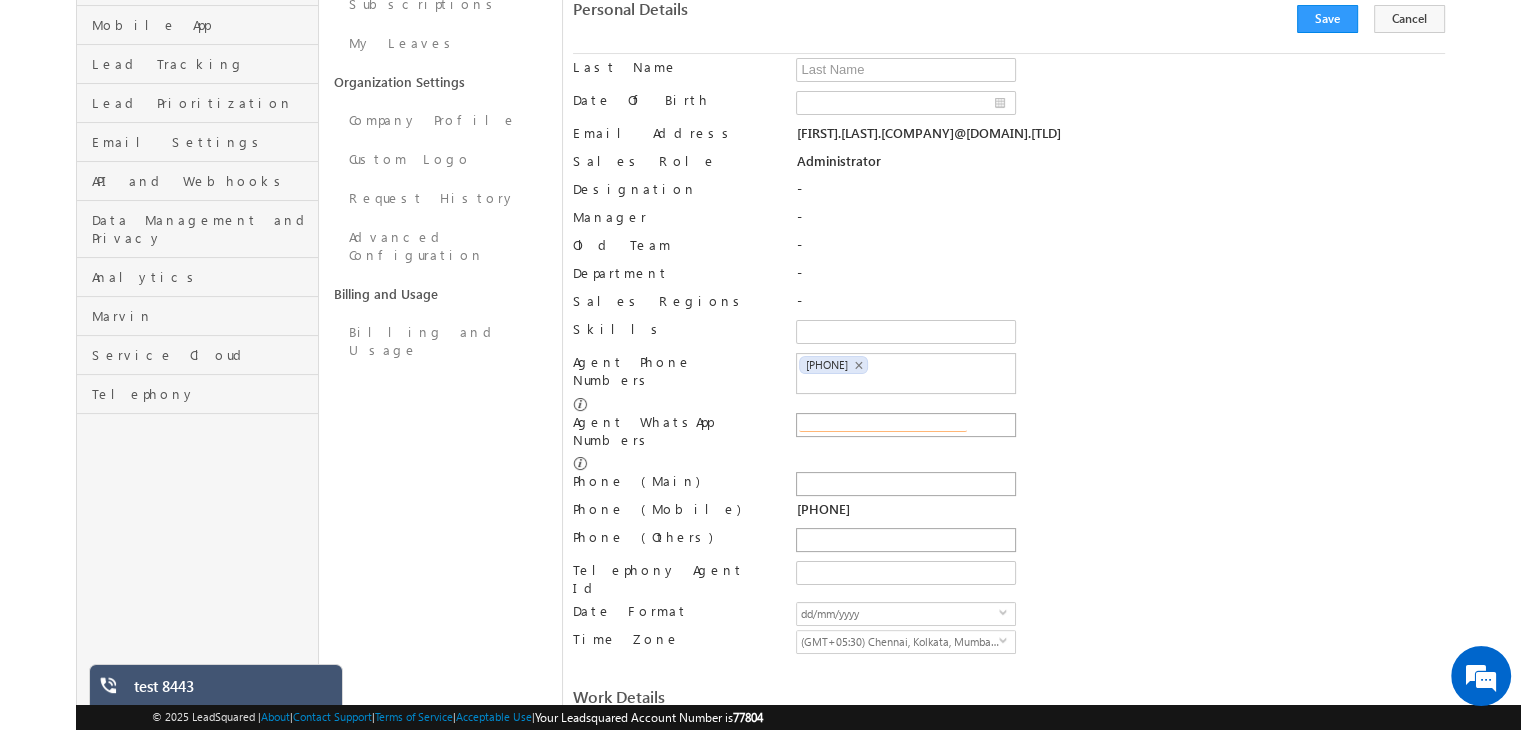 paste on "[PHONE]" 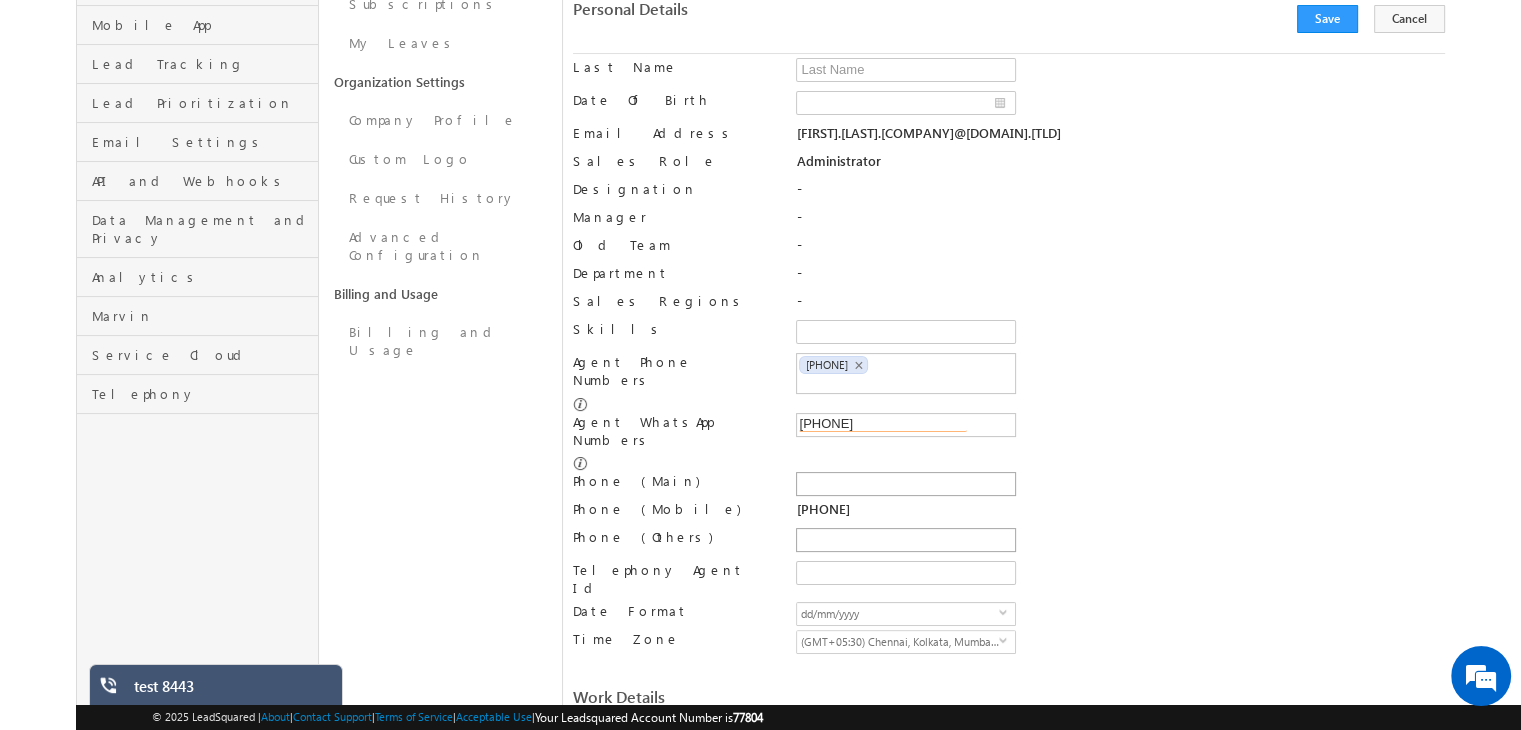 type on "[PHONE]" 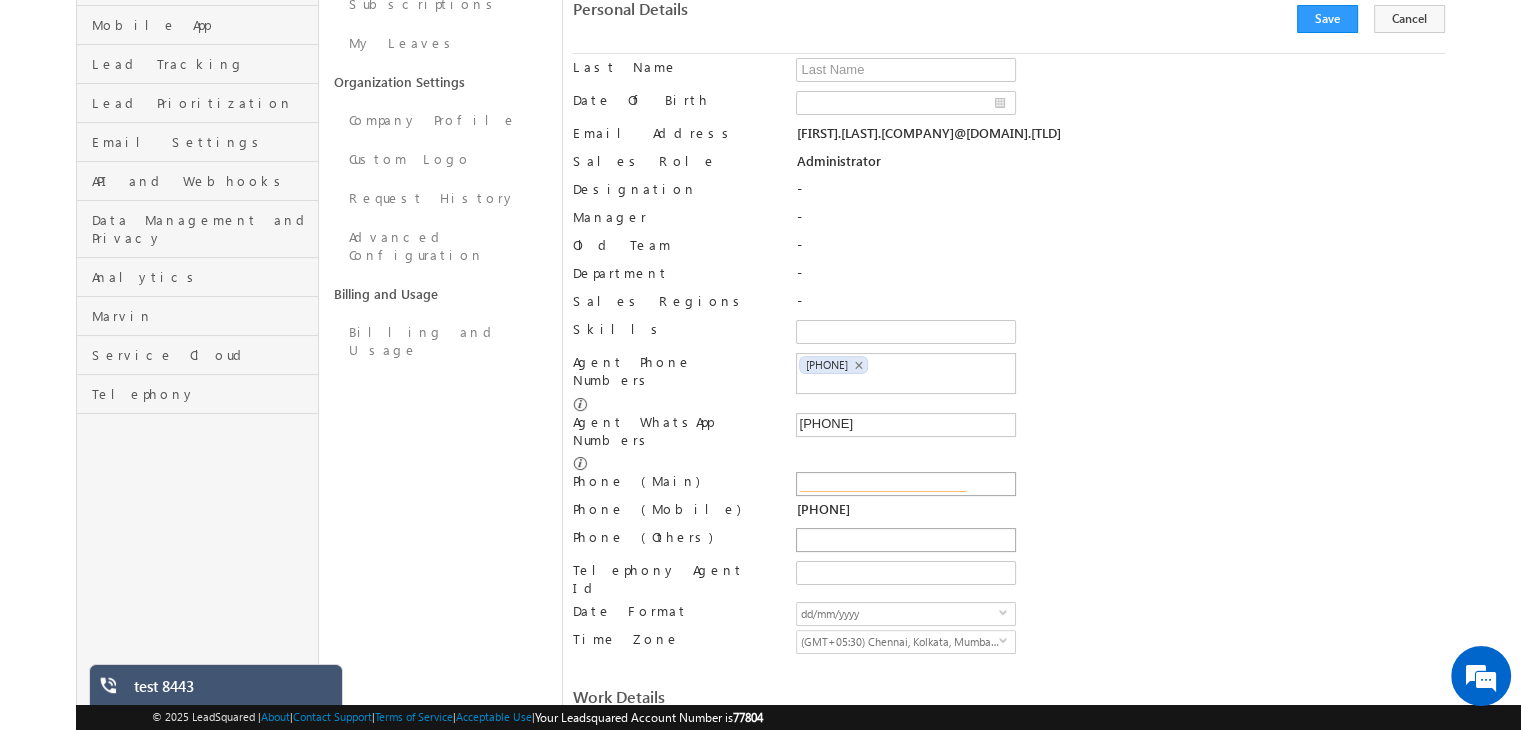 type 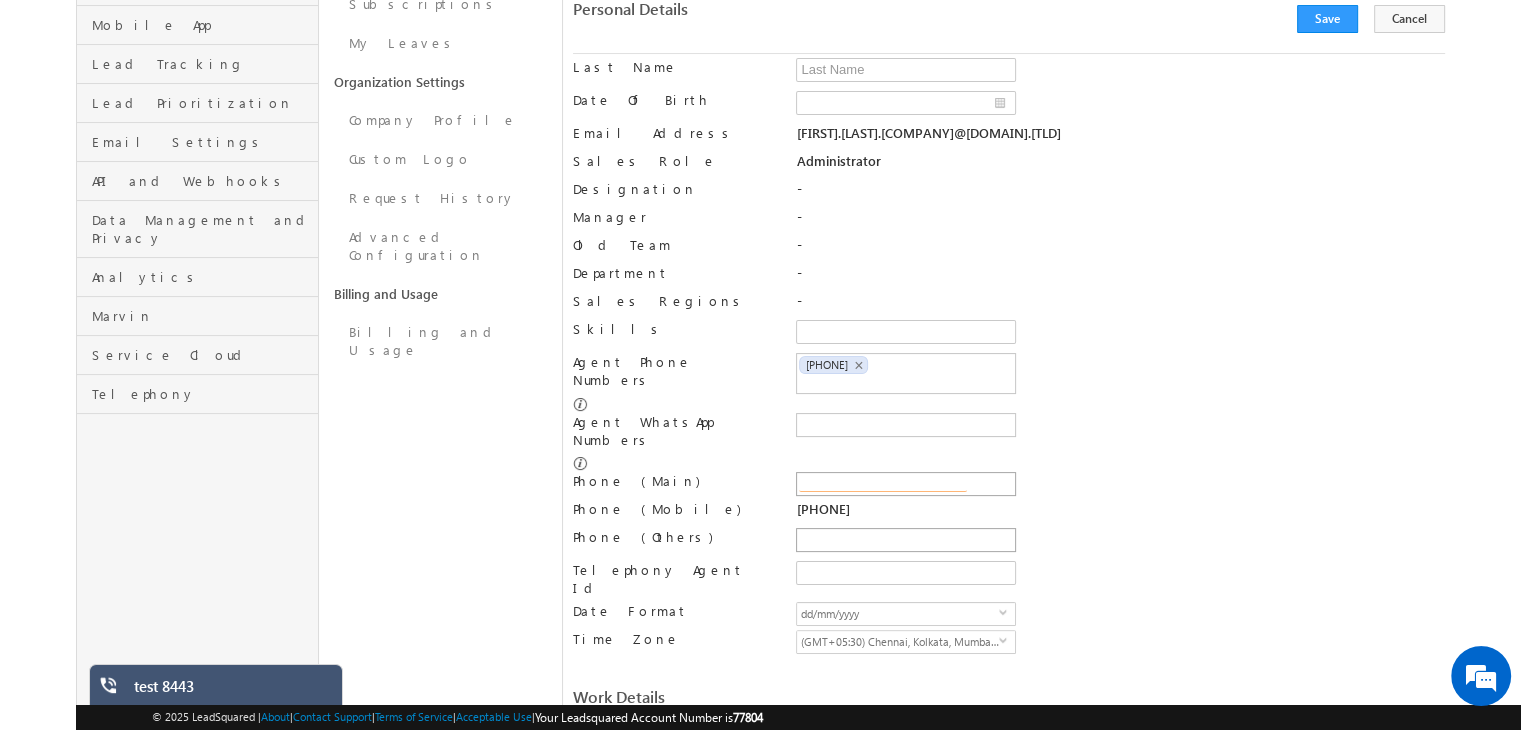 click at bounding box center [883, 484] 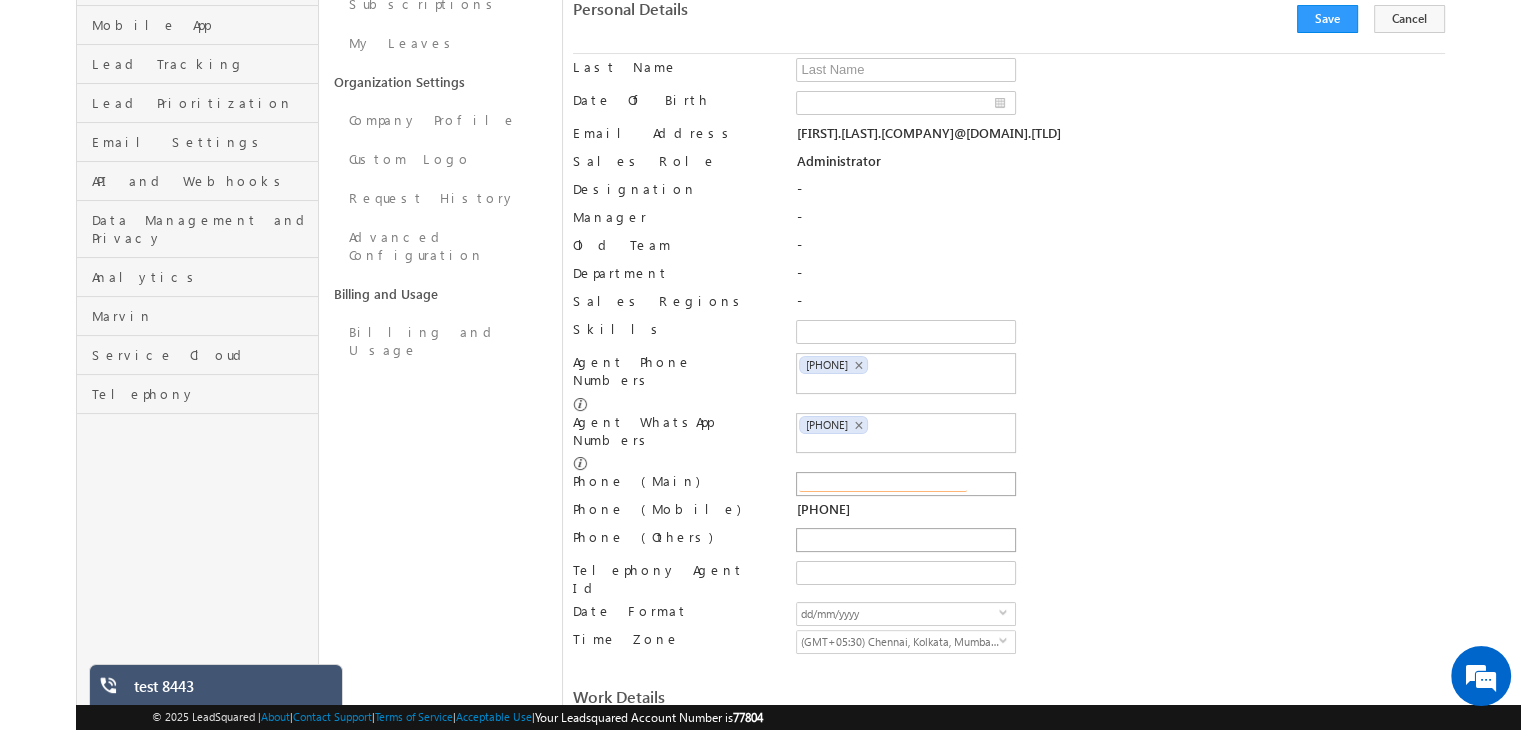 paste on "[PHONE]" 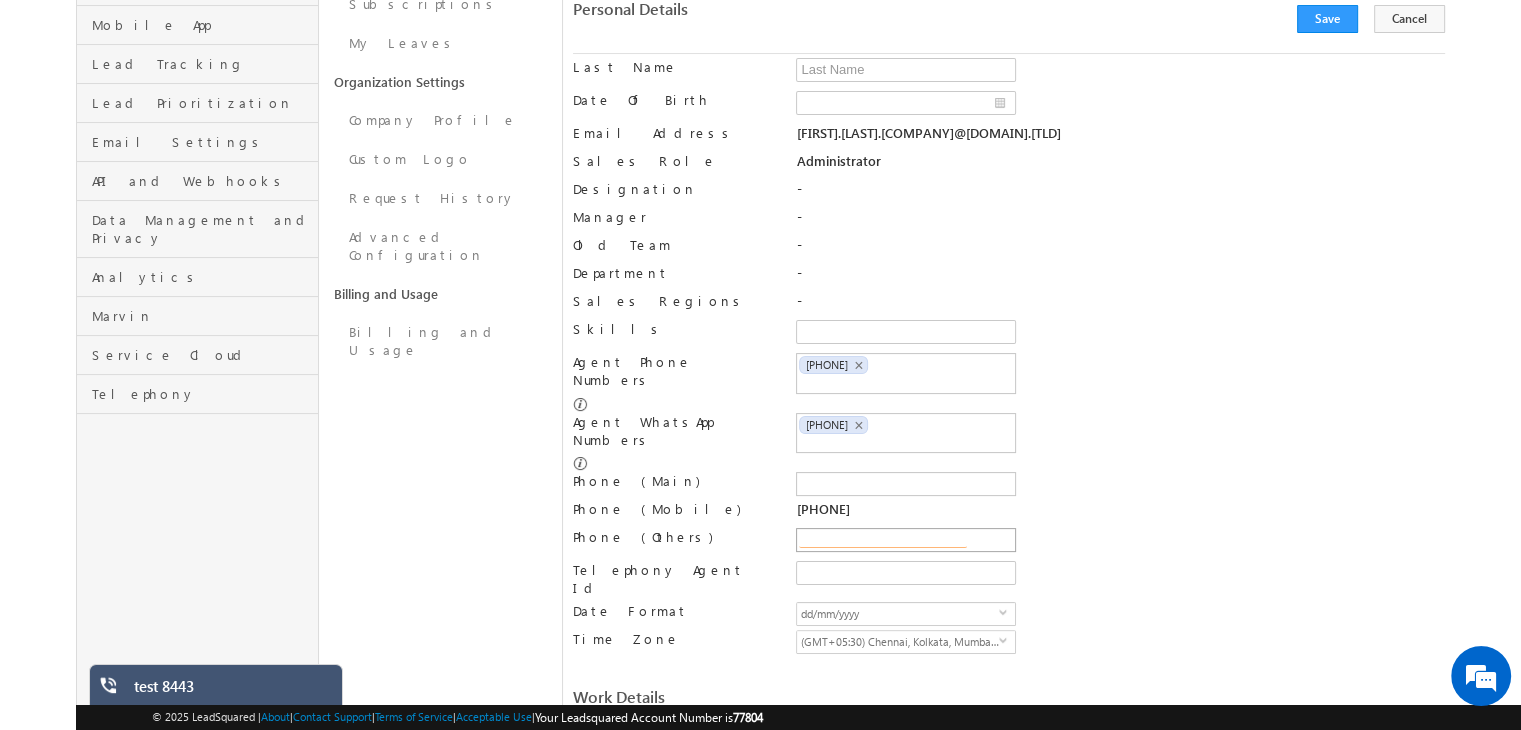 click at bounding box center (883, 540) 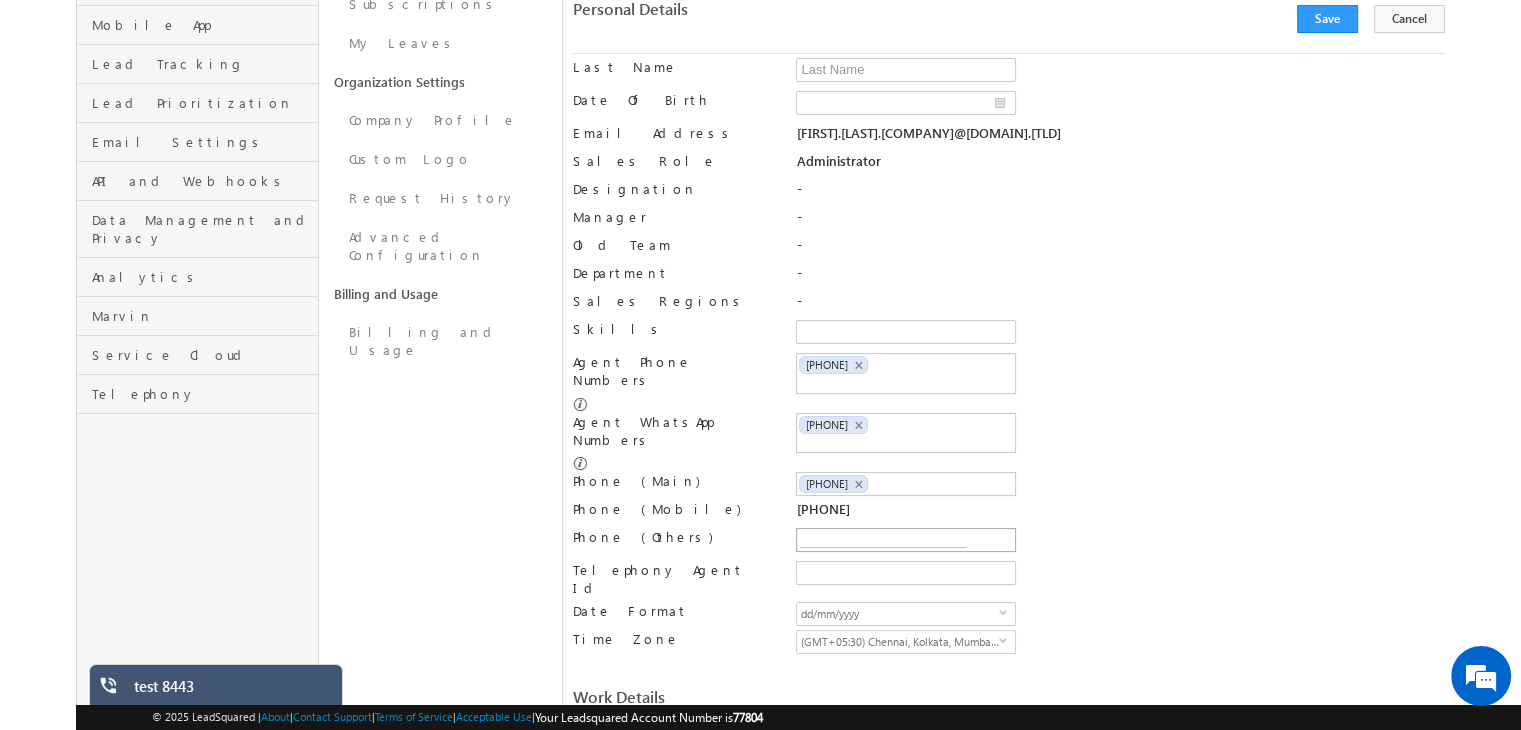 paste on "+91-8700660077" 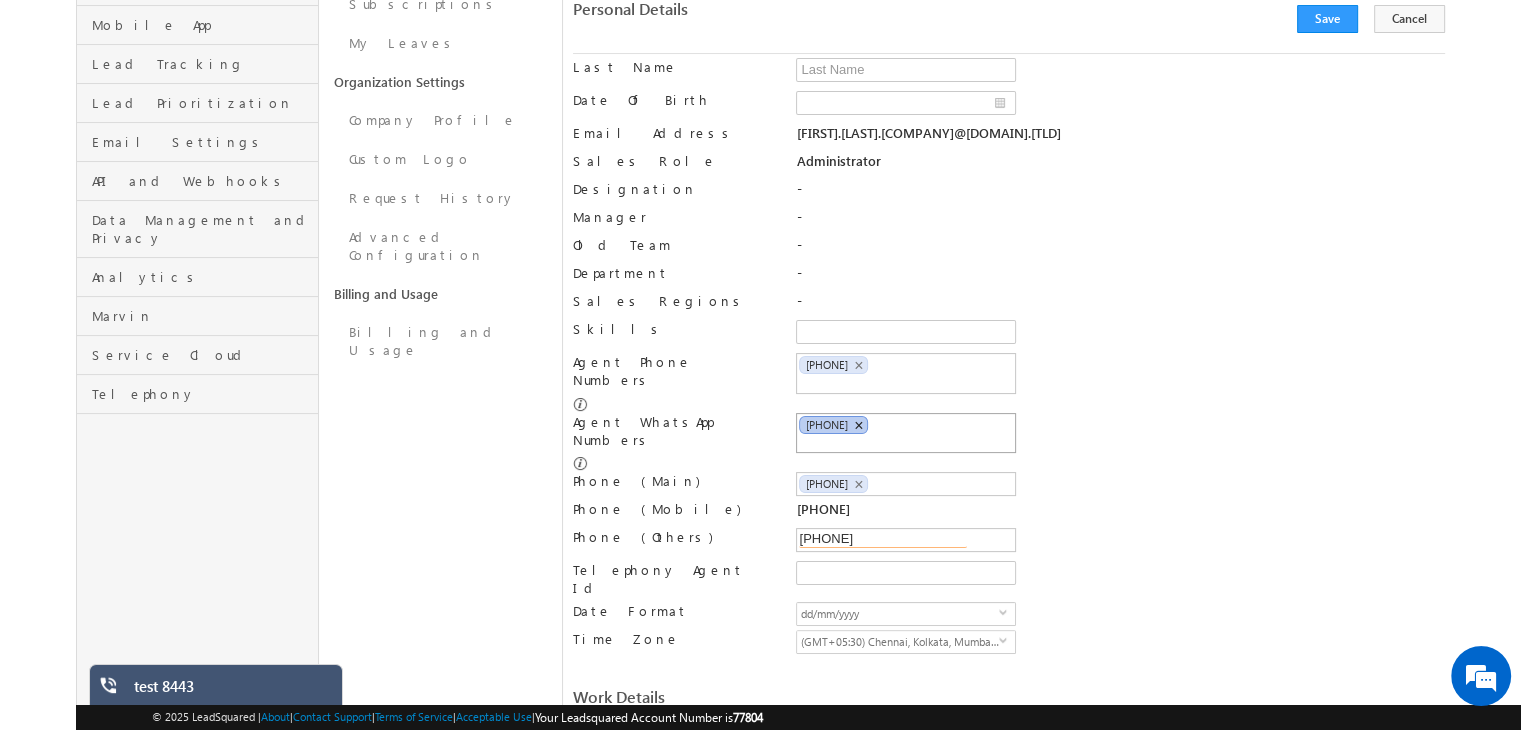 type on "+91-8700660077" 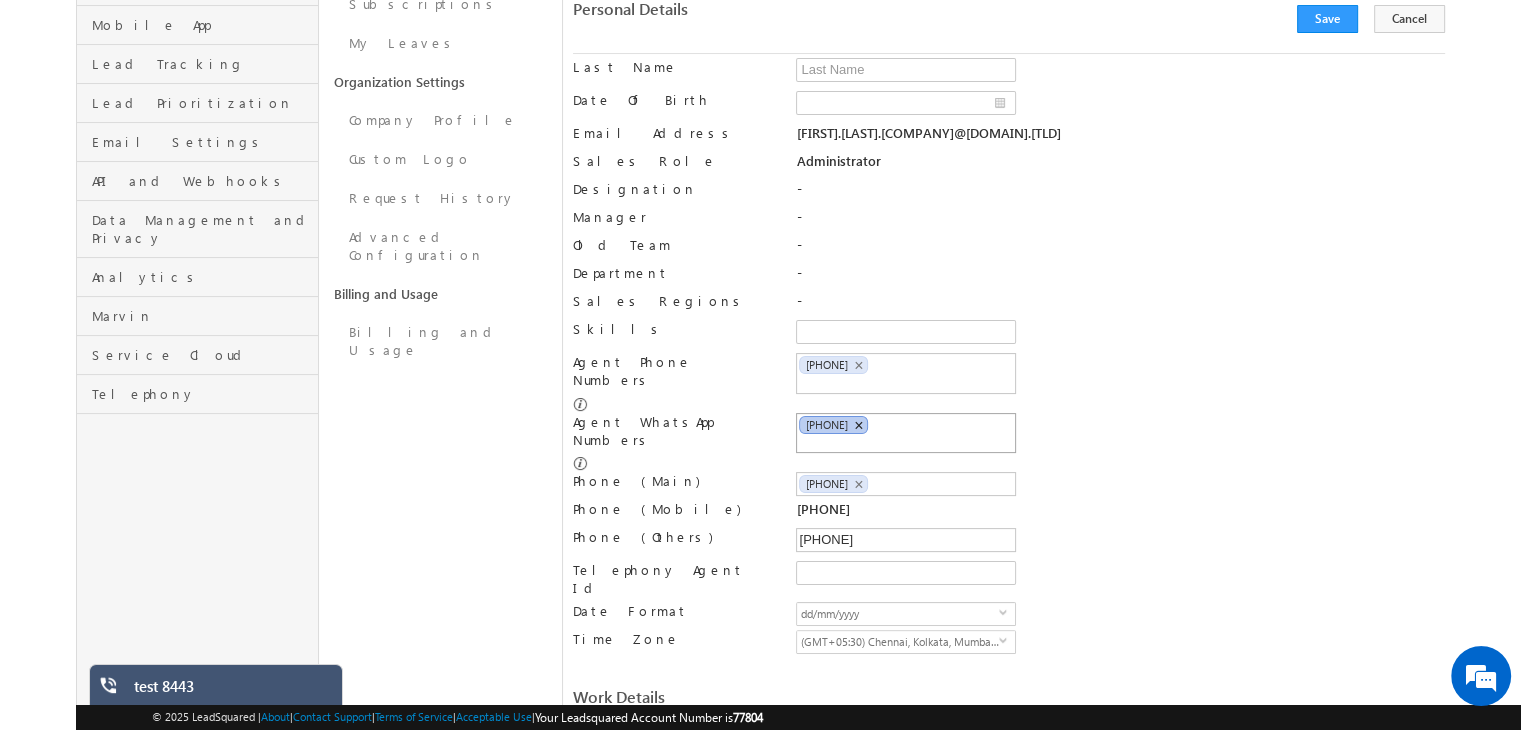 type 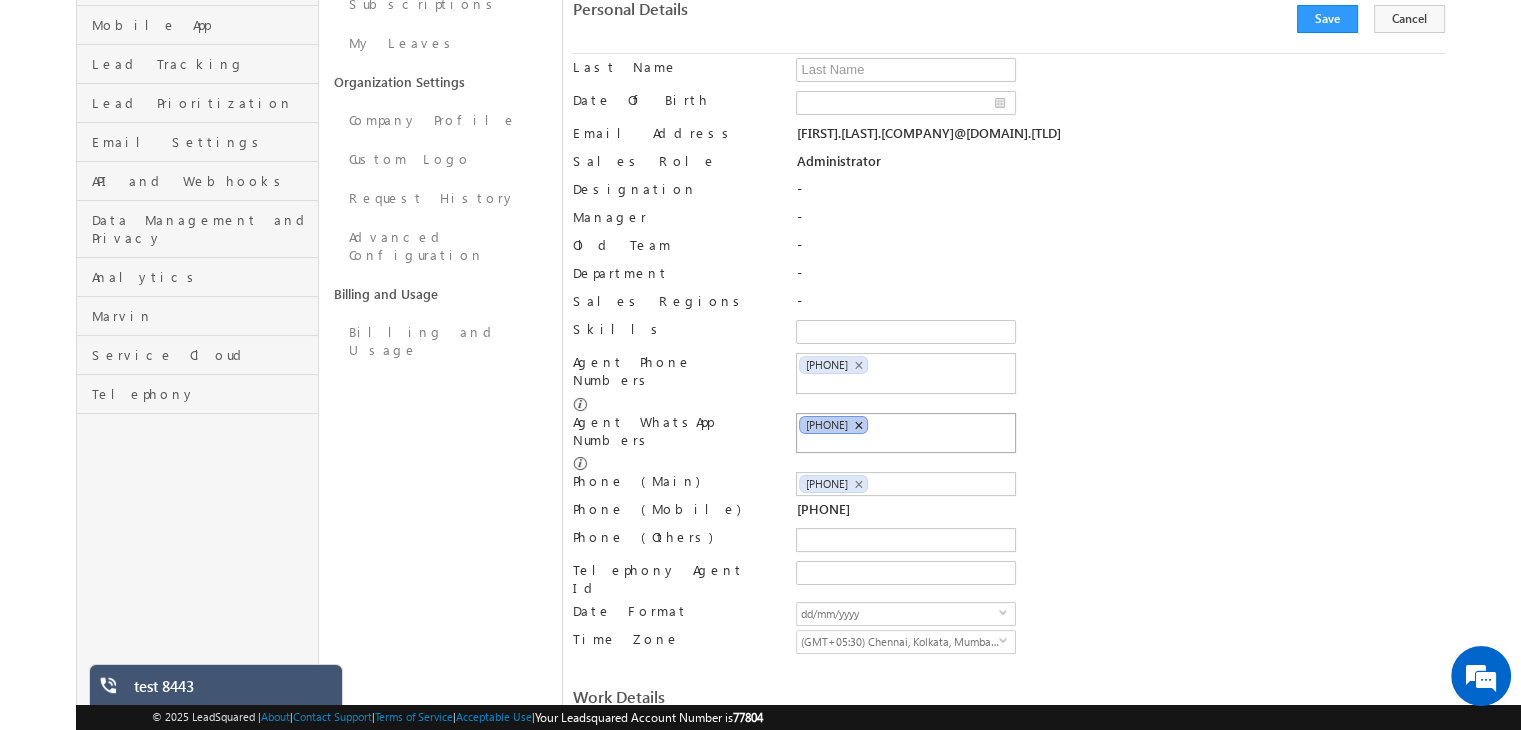 click on "×" at bounding box center [858, 425] 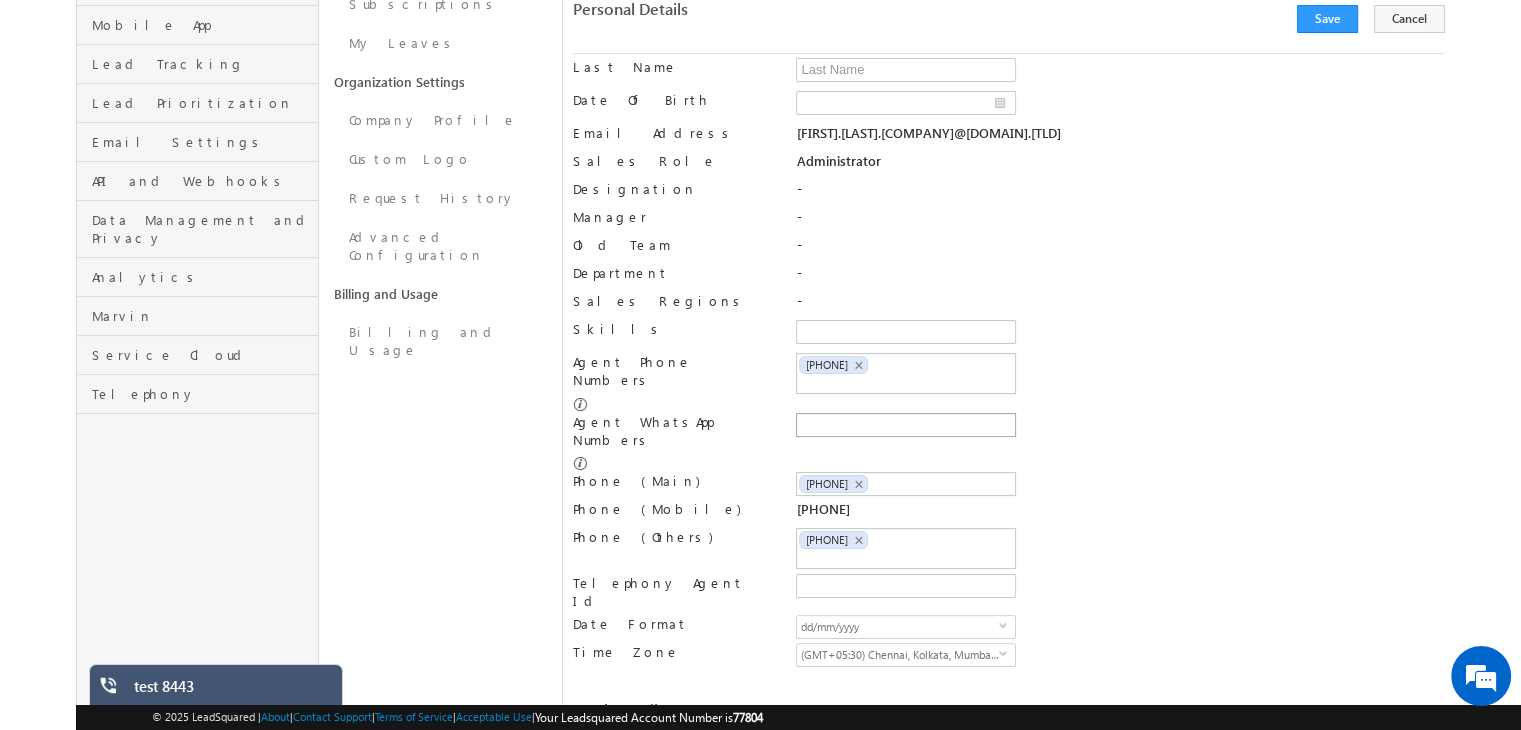 click on "Phone (Main)
+91-7217689617
+91-8700660077 +91-8700660077 ×" at bounding box center [1009, 486] 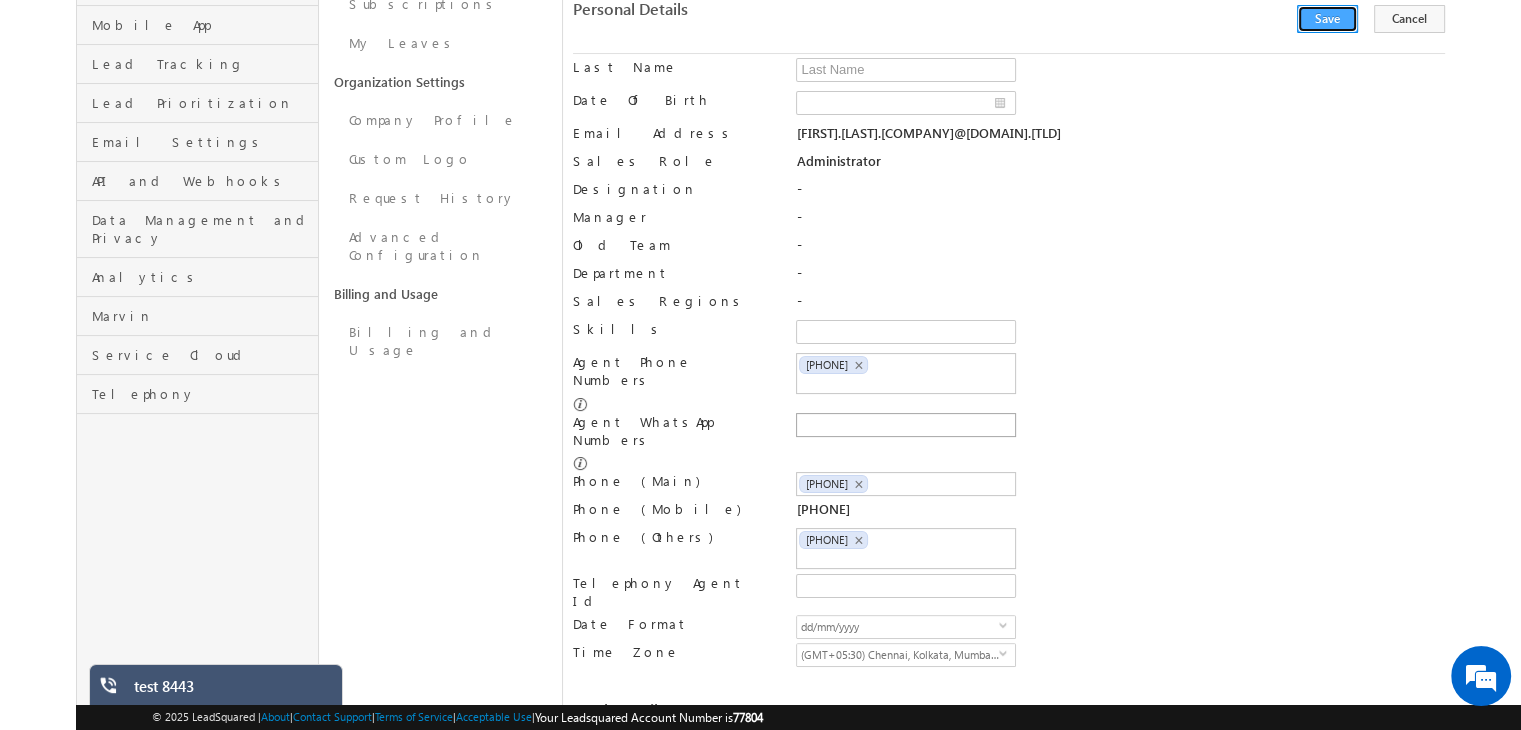 click on "Save" at bounding box center (1327, 19) 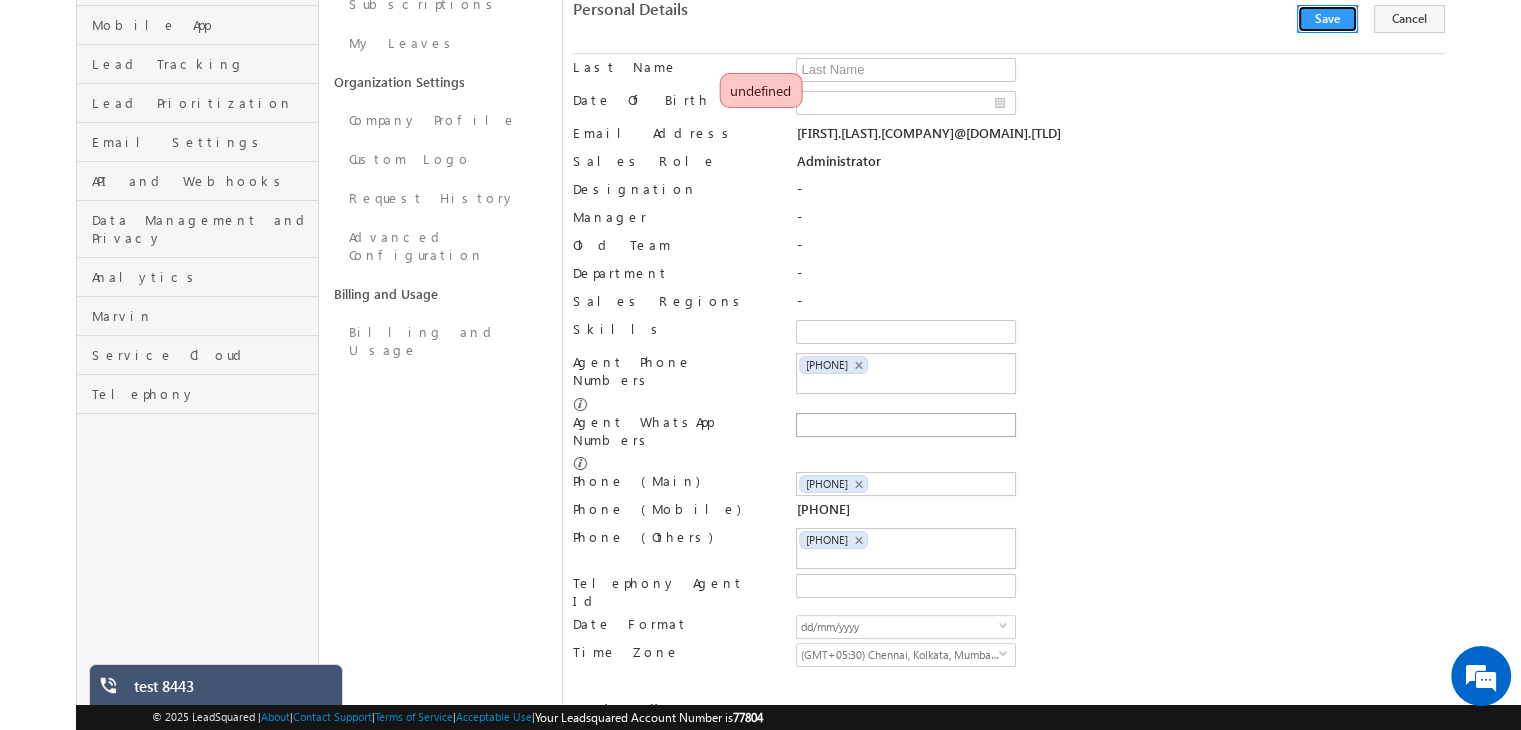 scroll, scrollTop: 0, scrollLeft: 0, axis: both 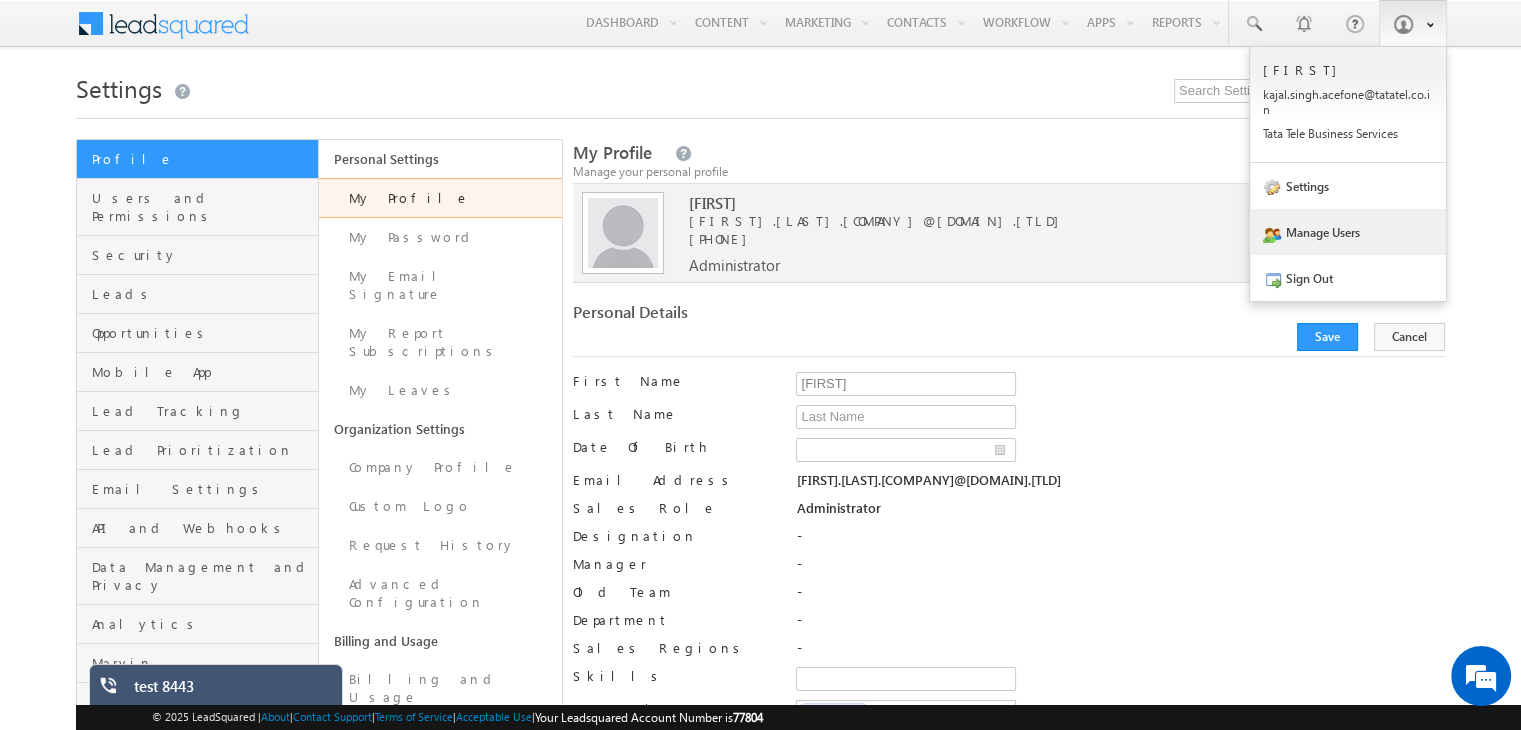 click on "Manage Users" at bounding box center [1348, 232] 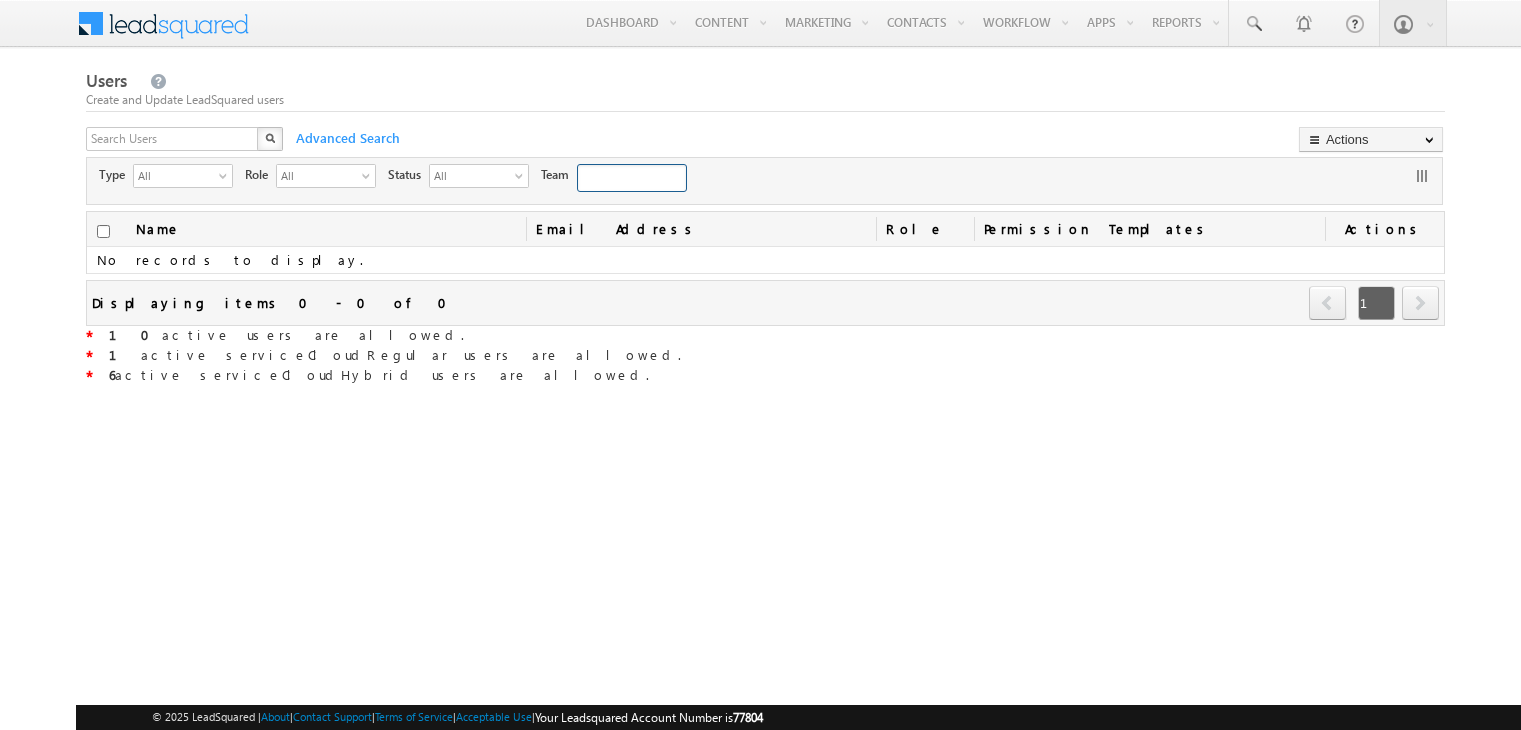 scroll, scrollTop: 0, scrollLeft: 0, axis: both 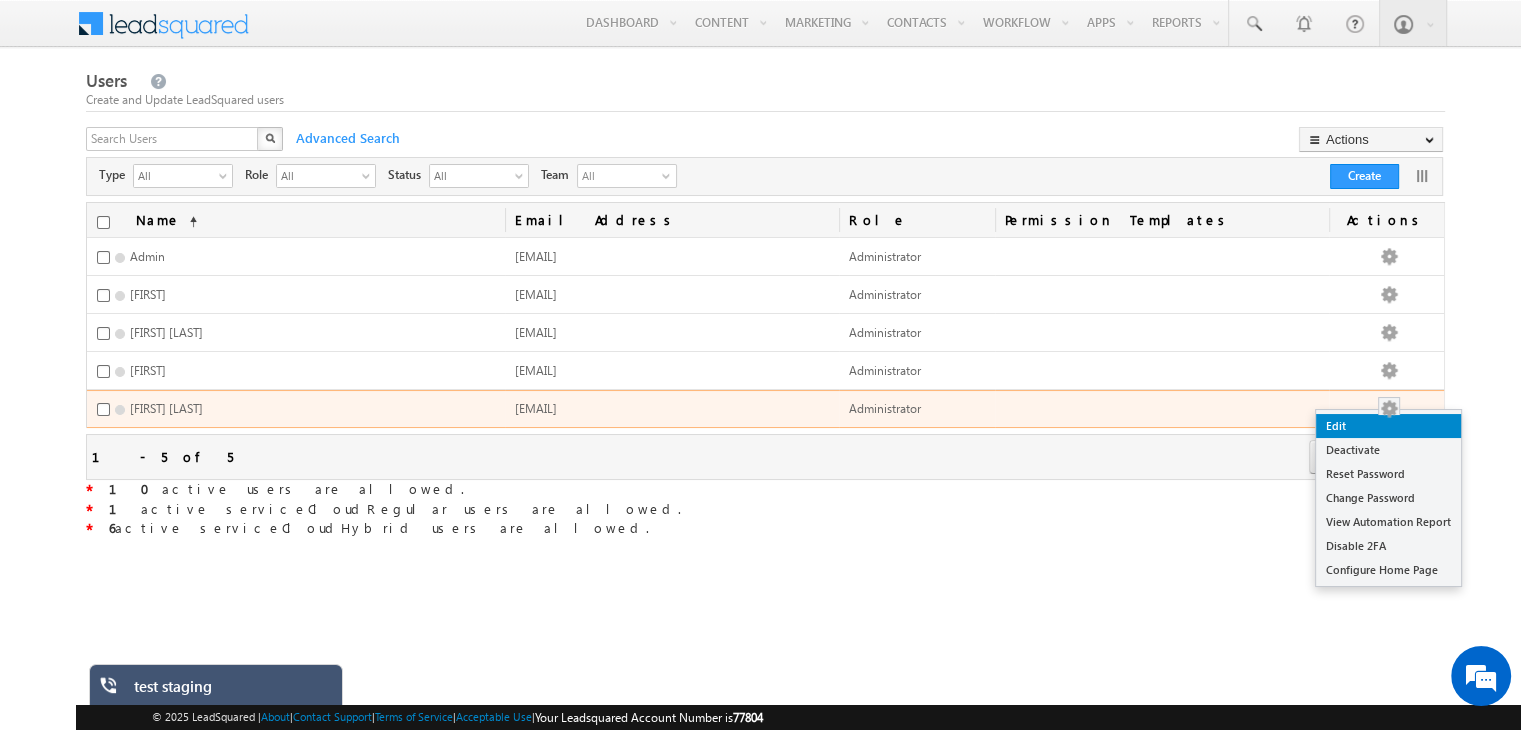 click on "Edit" at bounding box center [1388, 426] 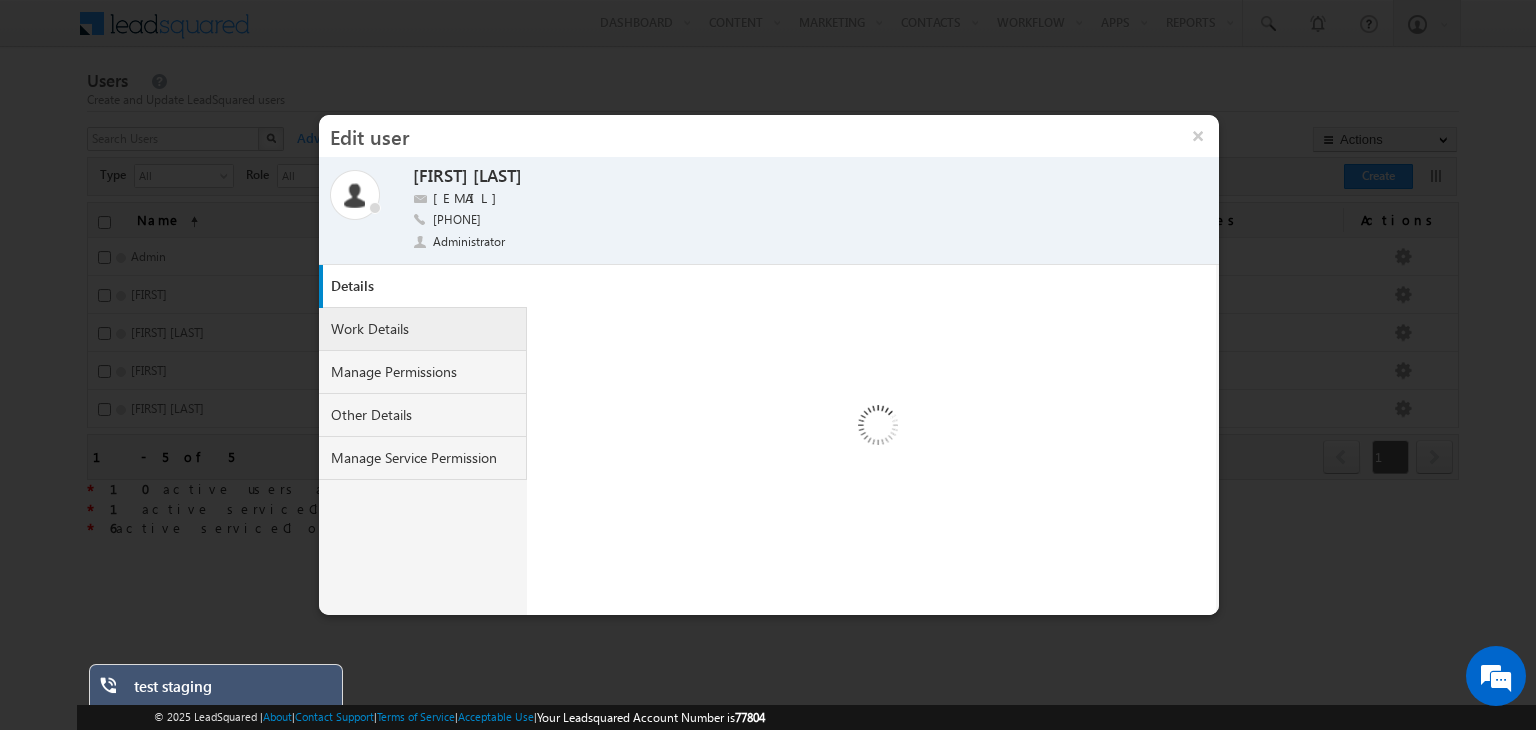 click on "Work Details" at bounding box center [423, 329] 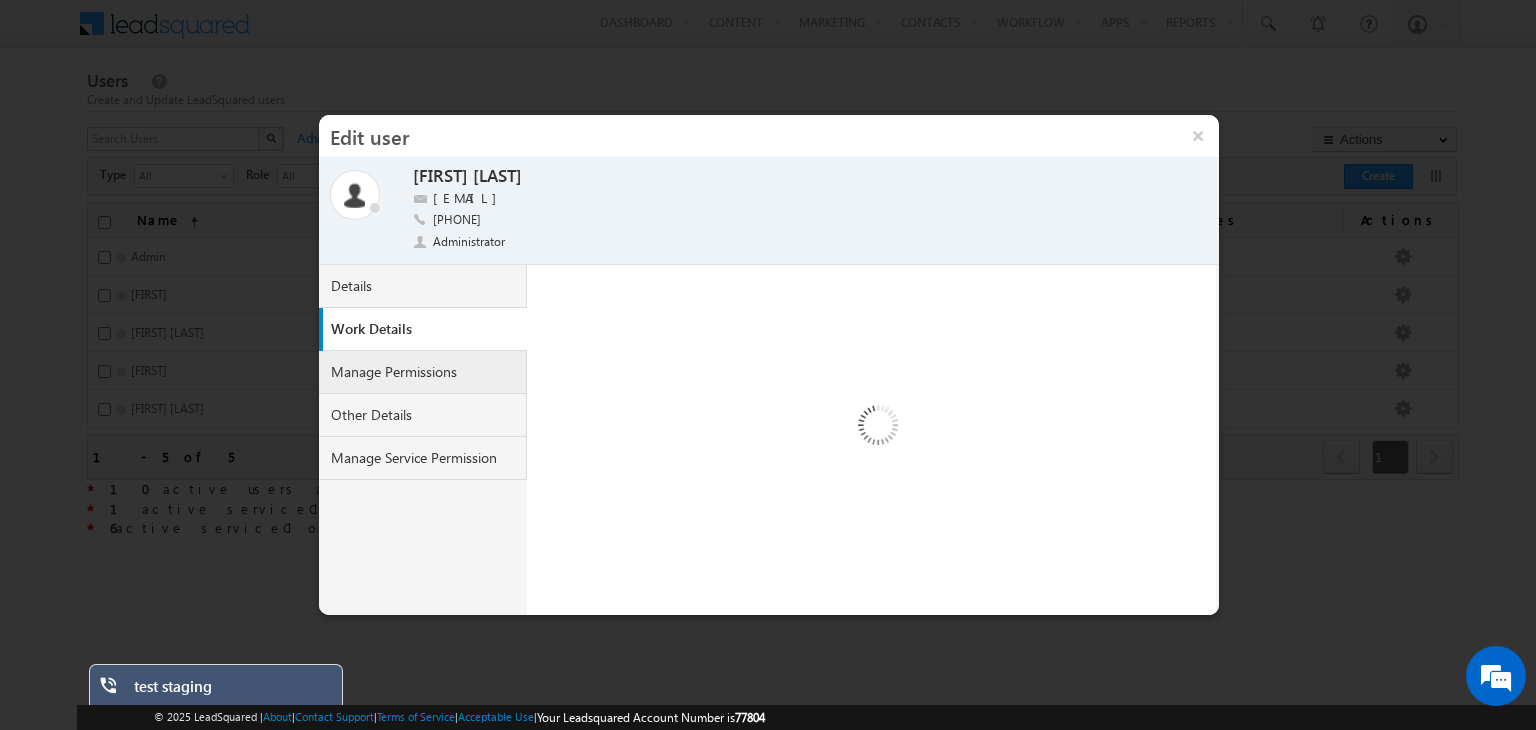 click on "Manage Permissions" at bounding box center (423, 372) 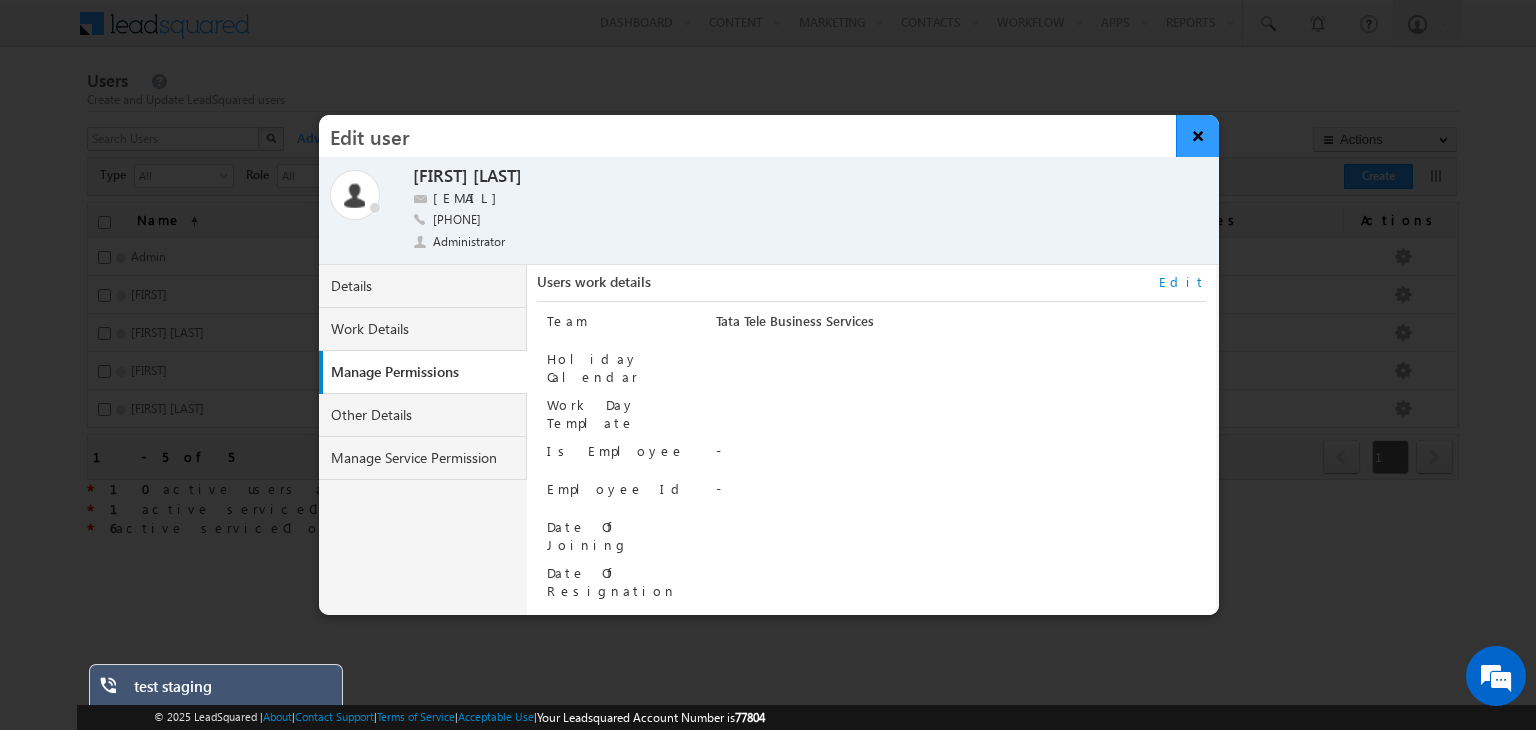 click on "×" at bounding box center [1197, 136] 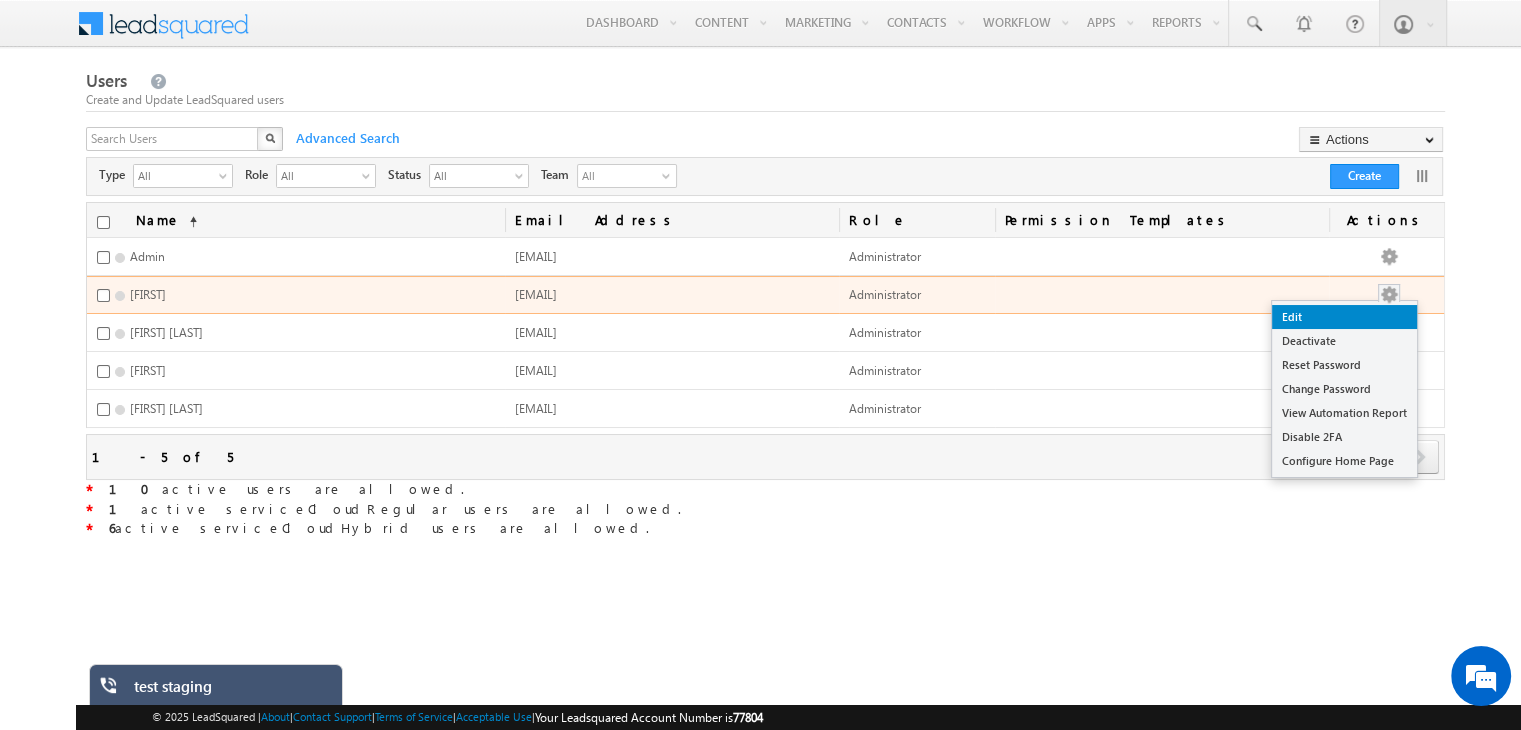 click on "Edit" at bounding box center (1344, 317) 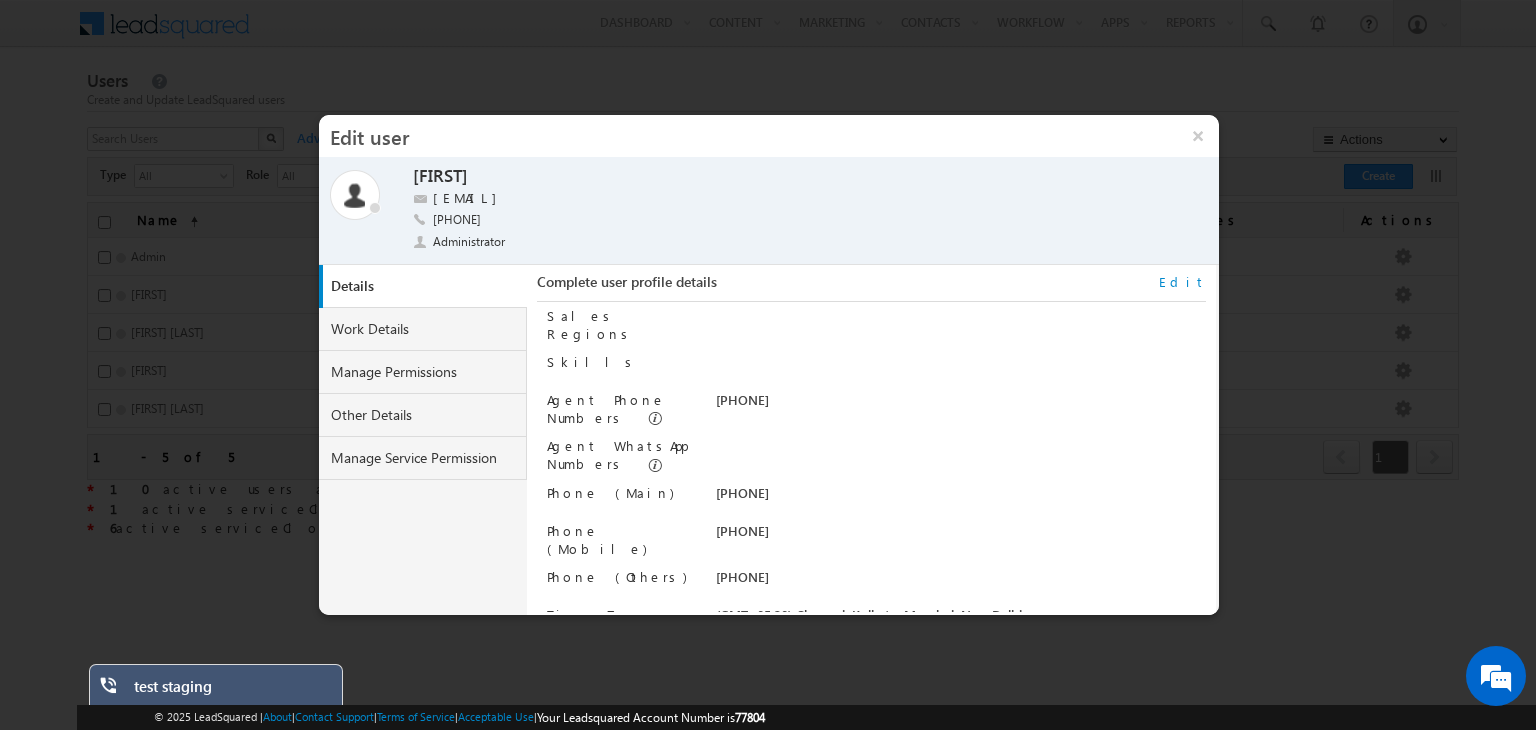 scroll, scrollTop: 248, scrollLeft: 0, axis: vertical 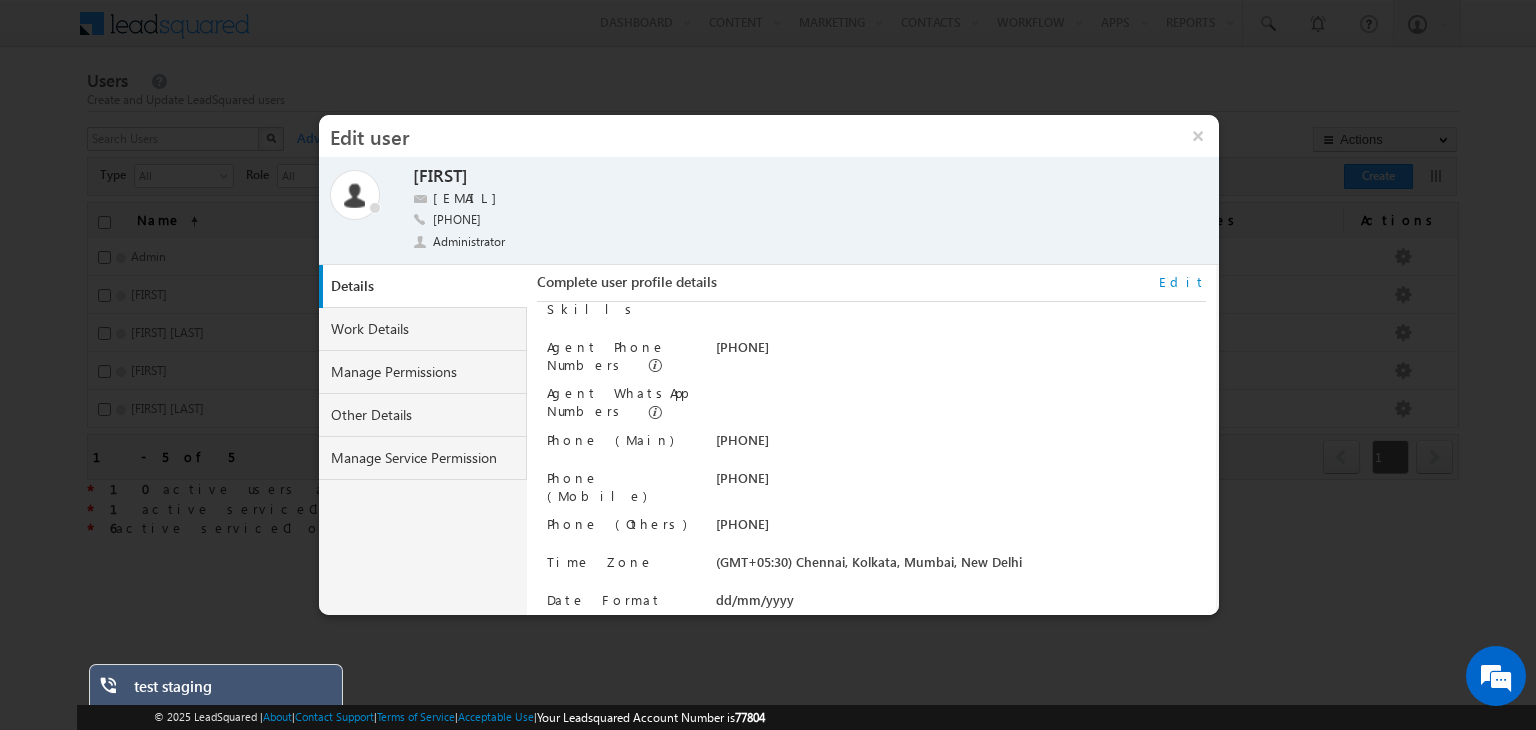 drag, startPoint x: 823, startPoint y: 337, endPoint x: 713, endPoint y: 341, distance: 110.0727 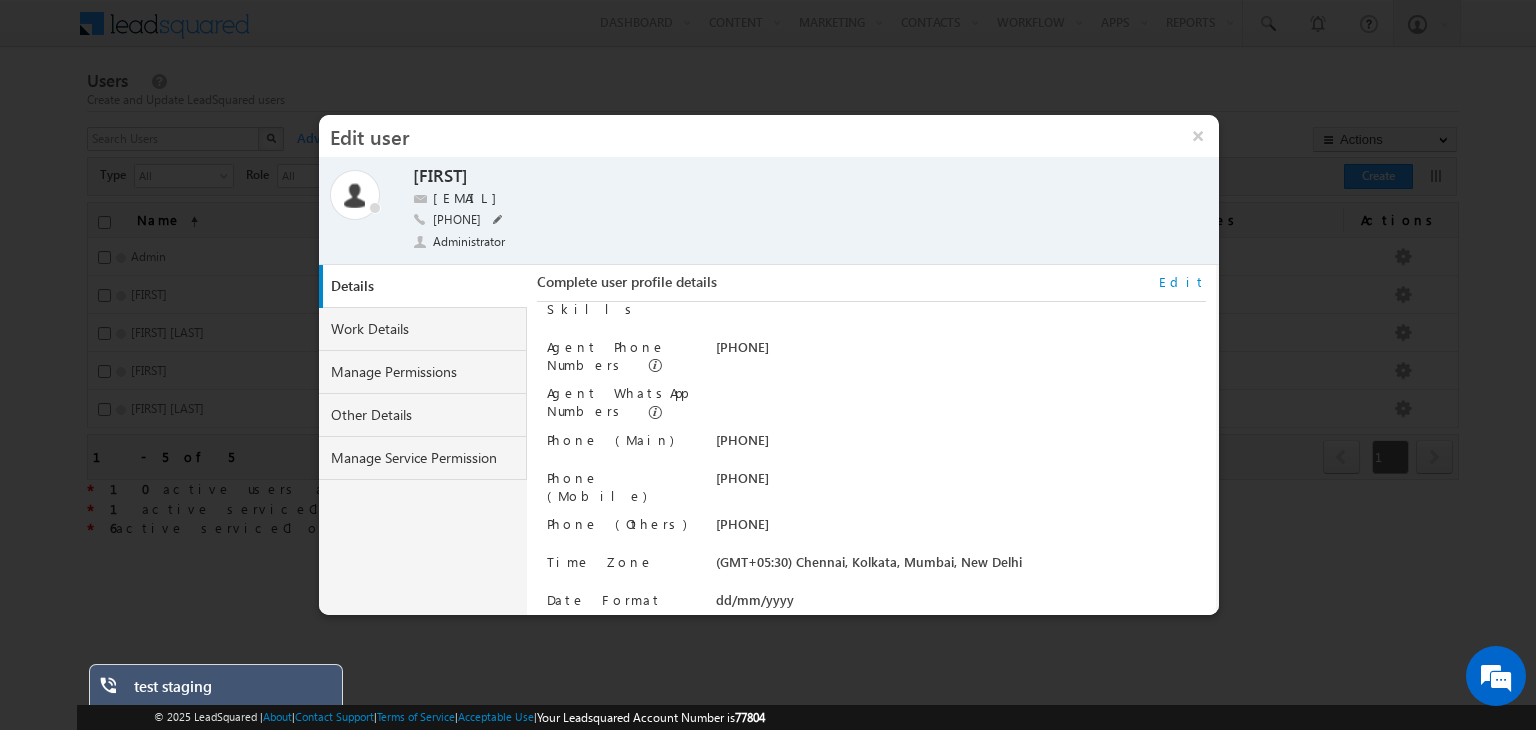 click at bounding box center (498, 220) 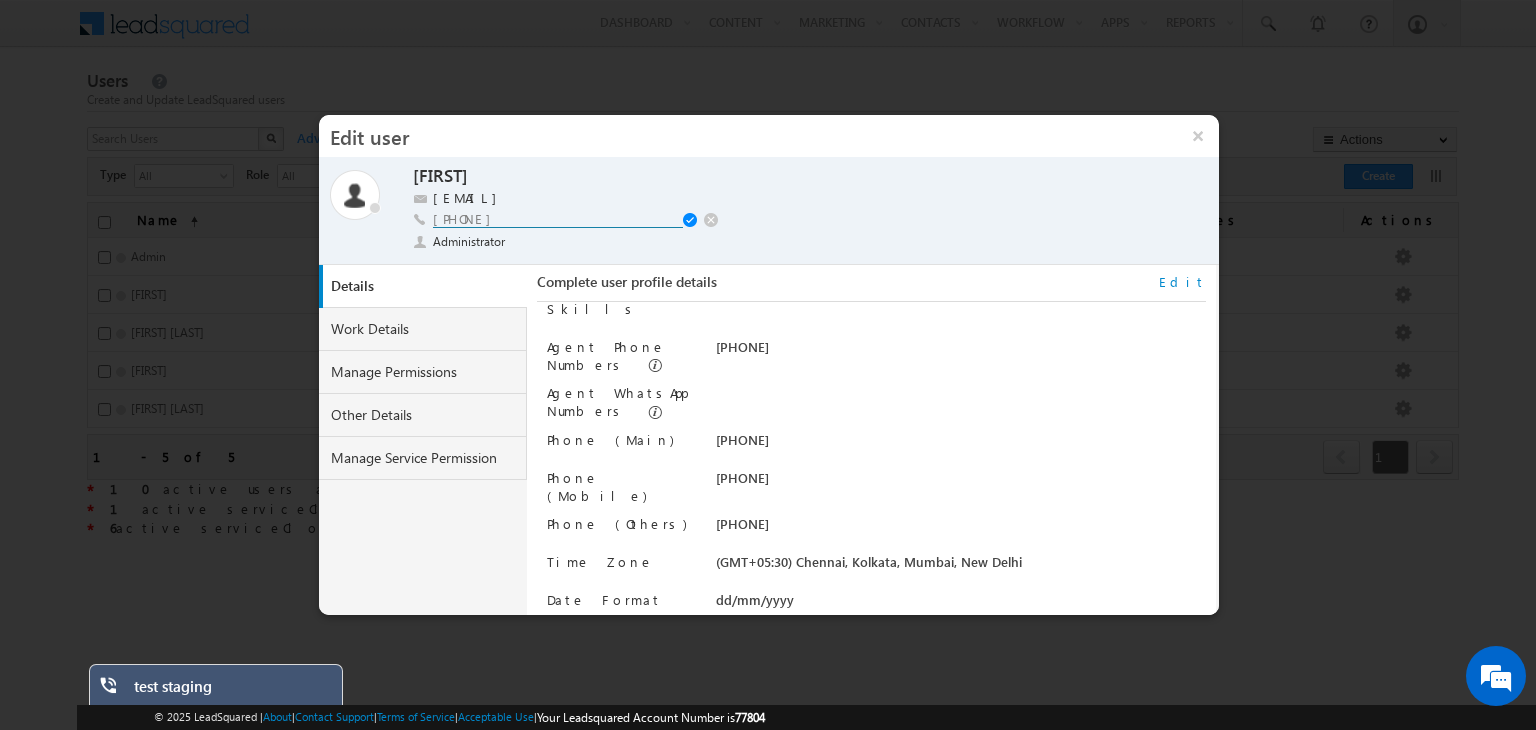 click on "+91-7217689617" at bounding box center (558, 219) 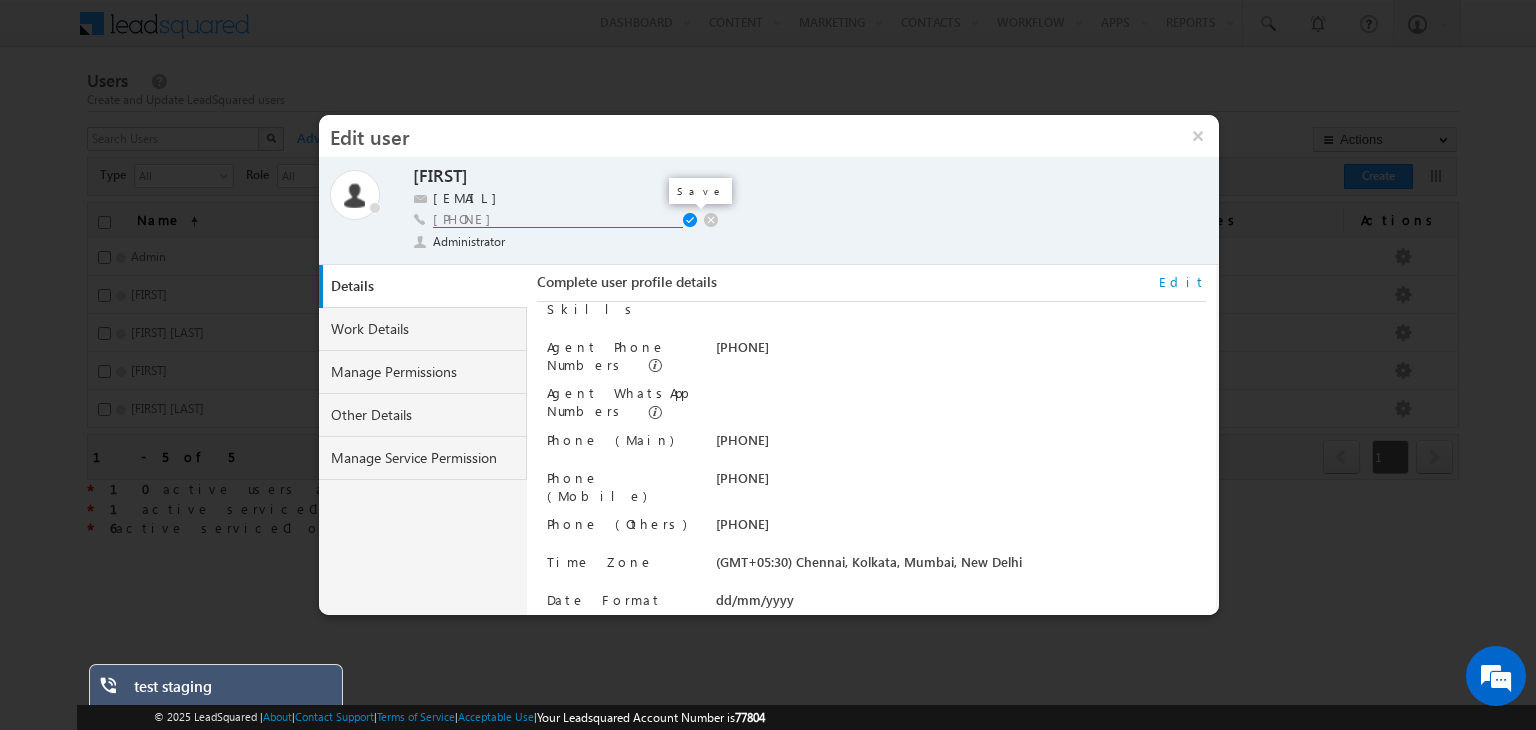 type on "+91-8700660077" 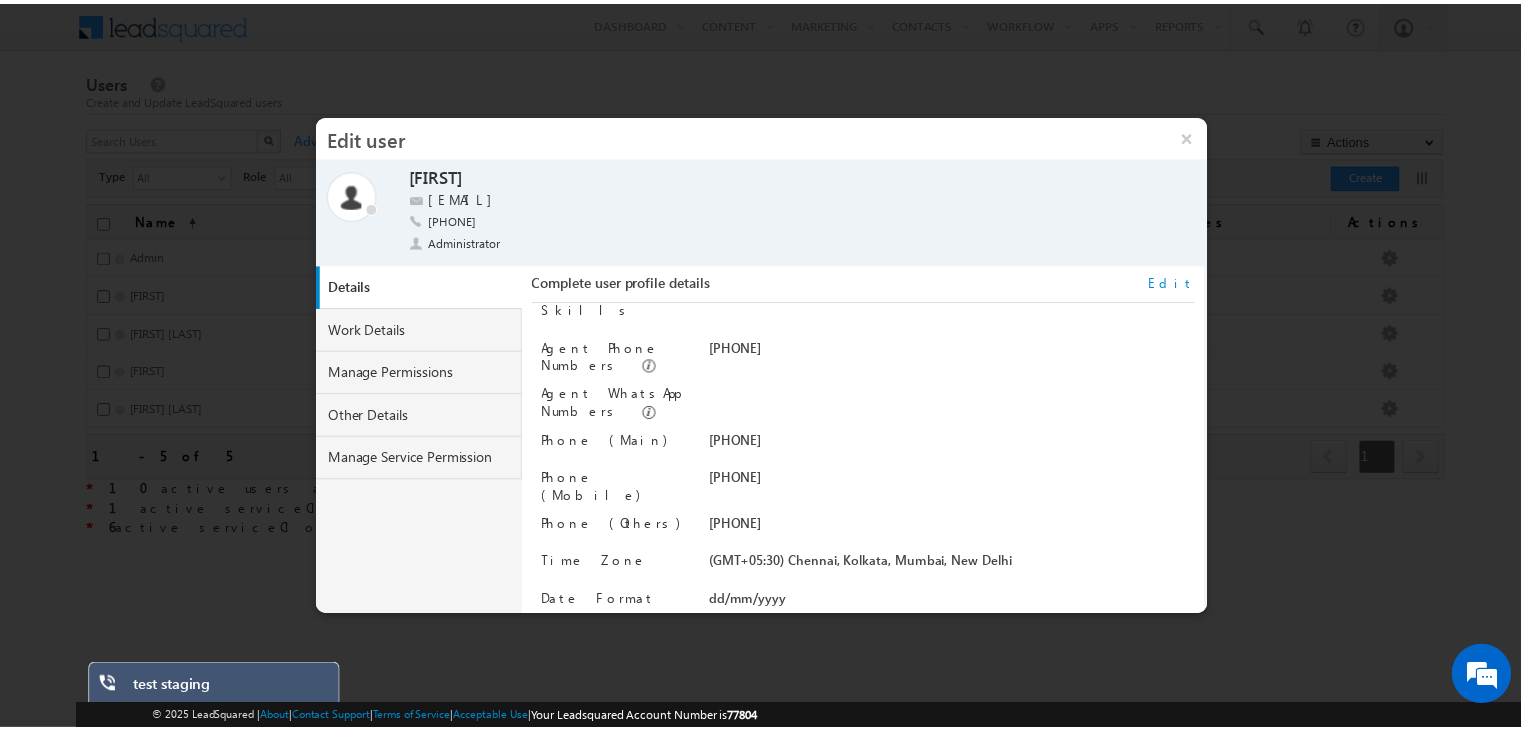 scroll, scrollTop: 0, scrollLeft: 0, axis: both 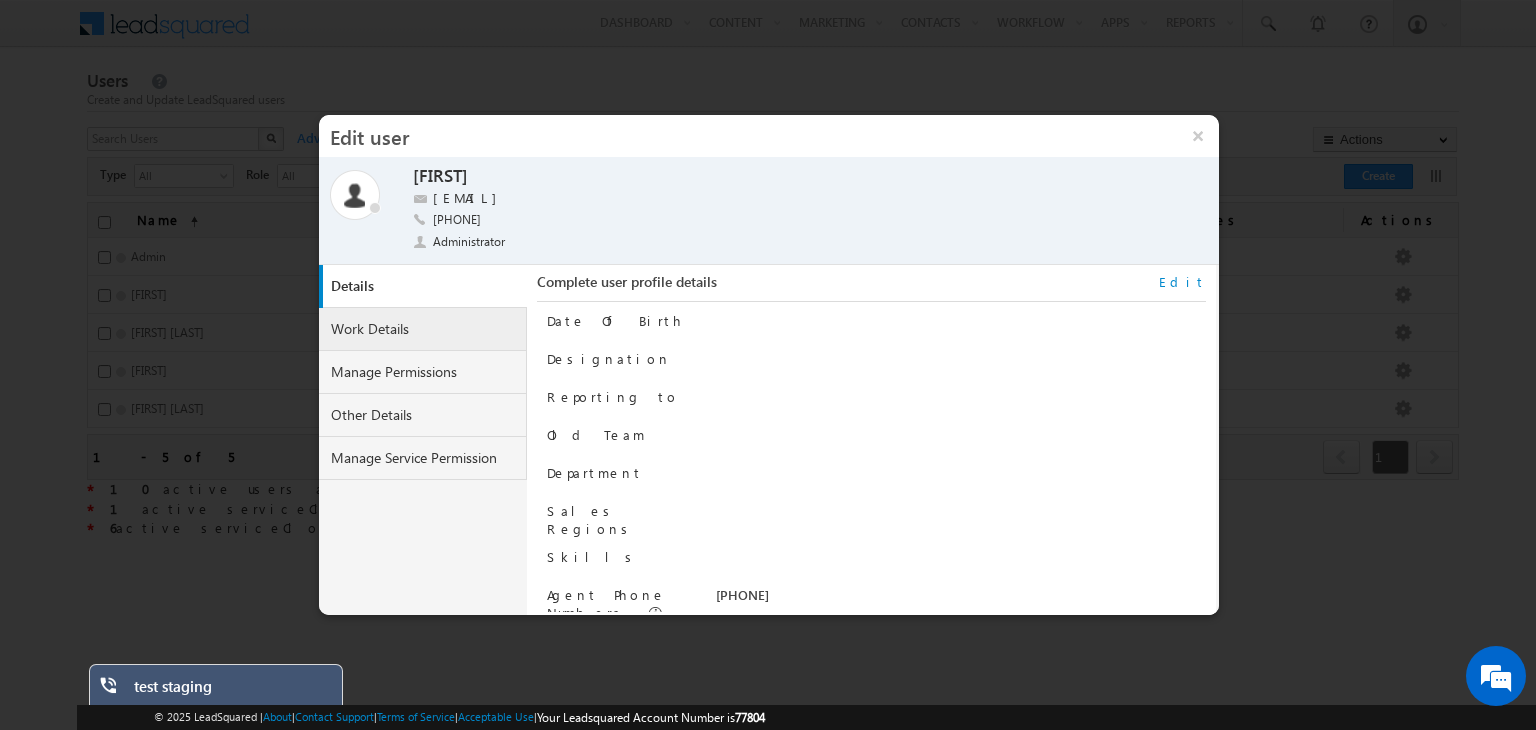 click on "Work Details" at bounding box center [423, 329] 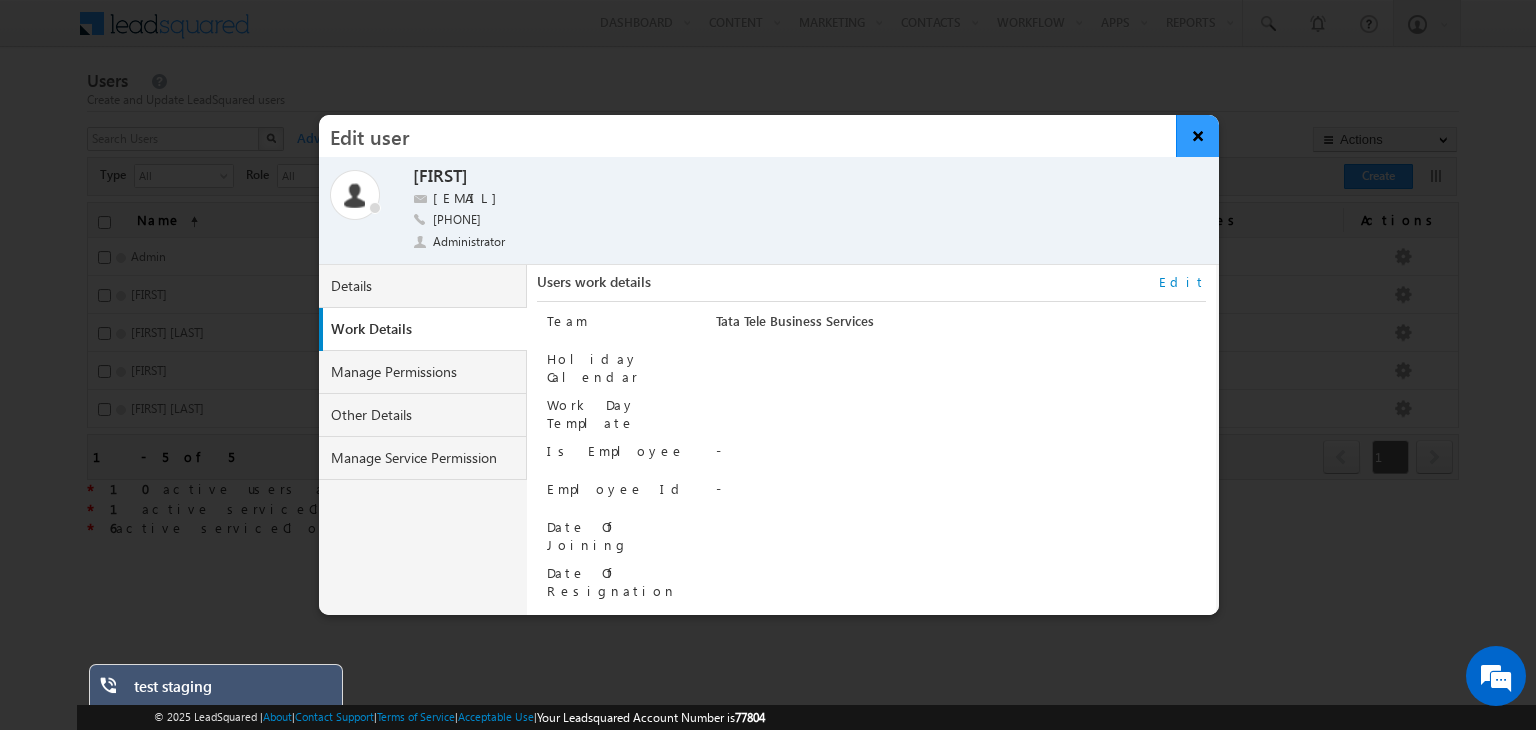 click on "×" at bounding box center (1197, 136) 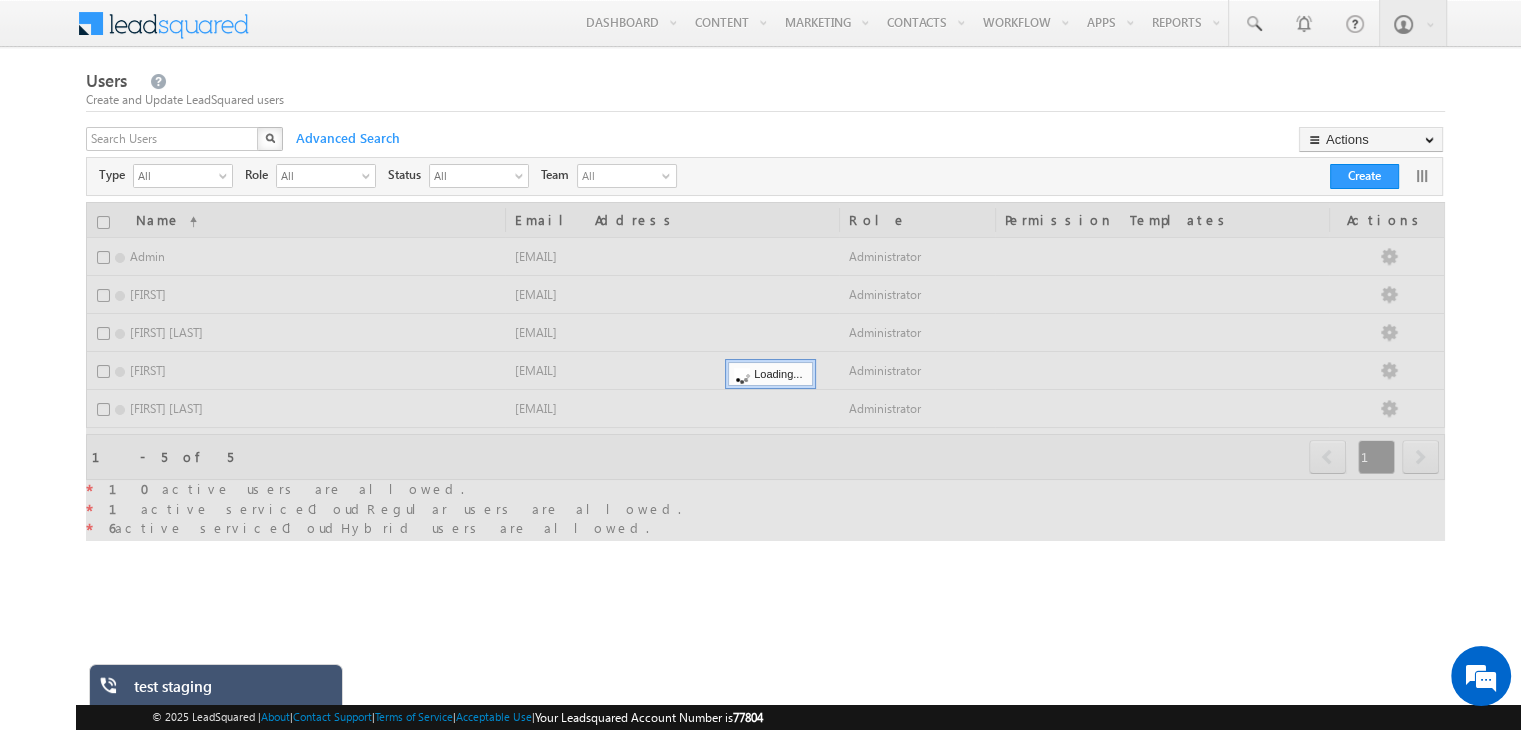 click on "test staging" at bounding box center [231, 691] 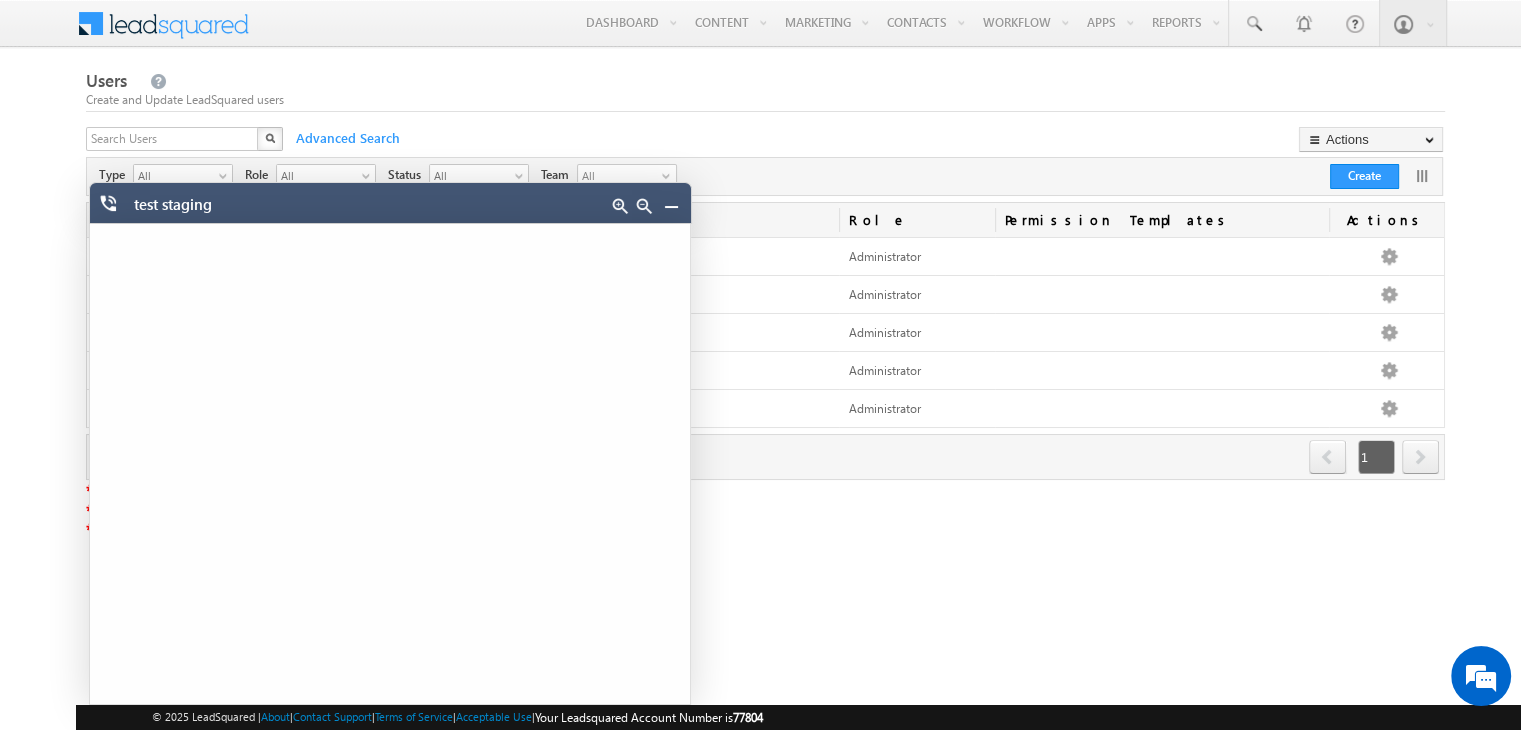 click at bounding box center (671, 206) 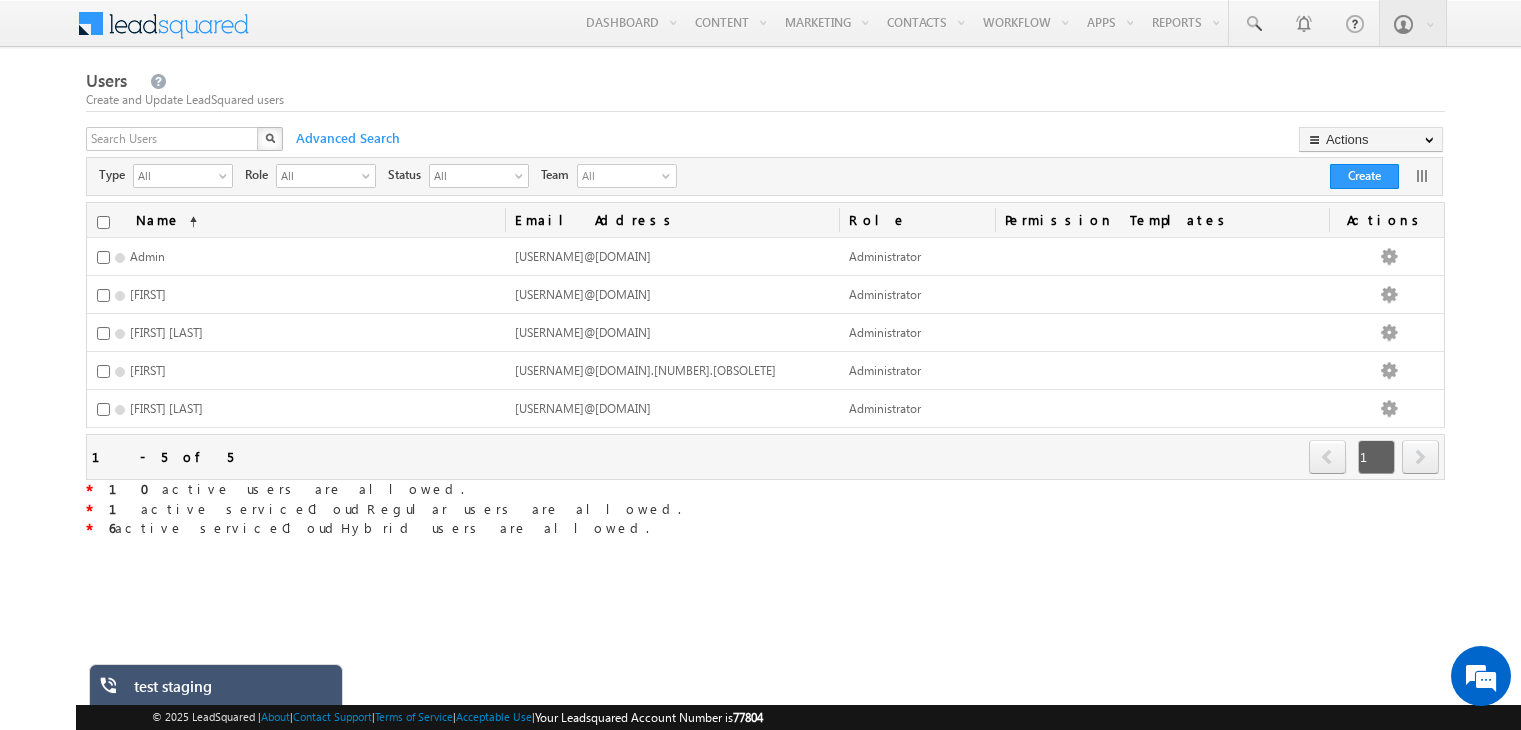 scroll, scrollTop: 0, scrollLeft: 0, axis: both 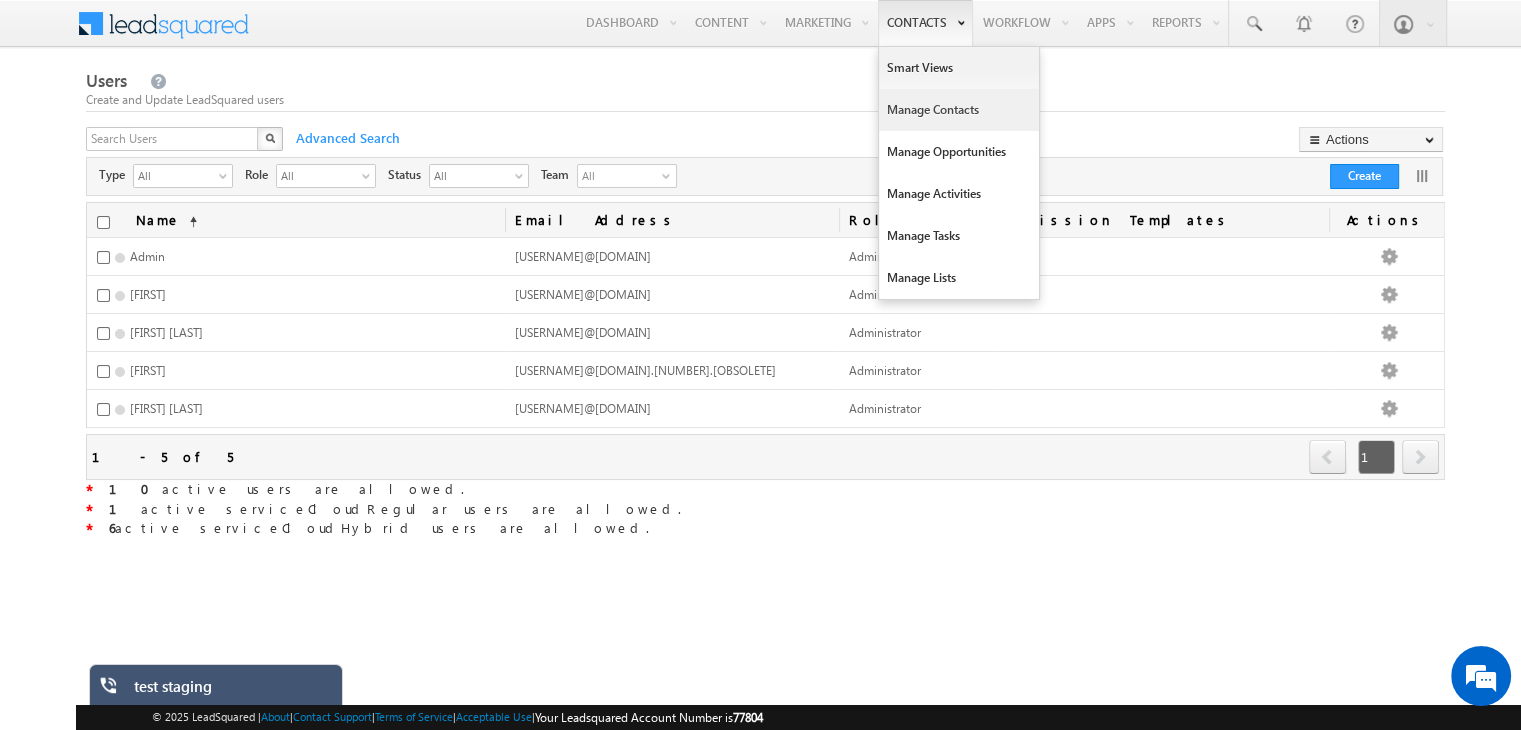 click on "Manage Contacts" at bounding box center (959, 110) 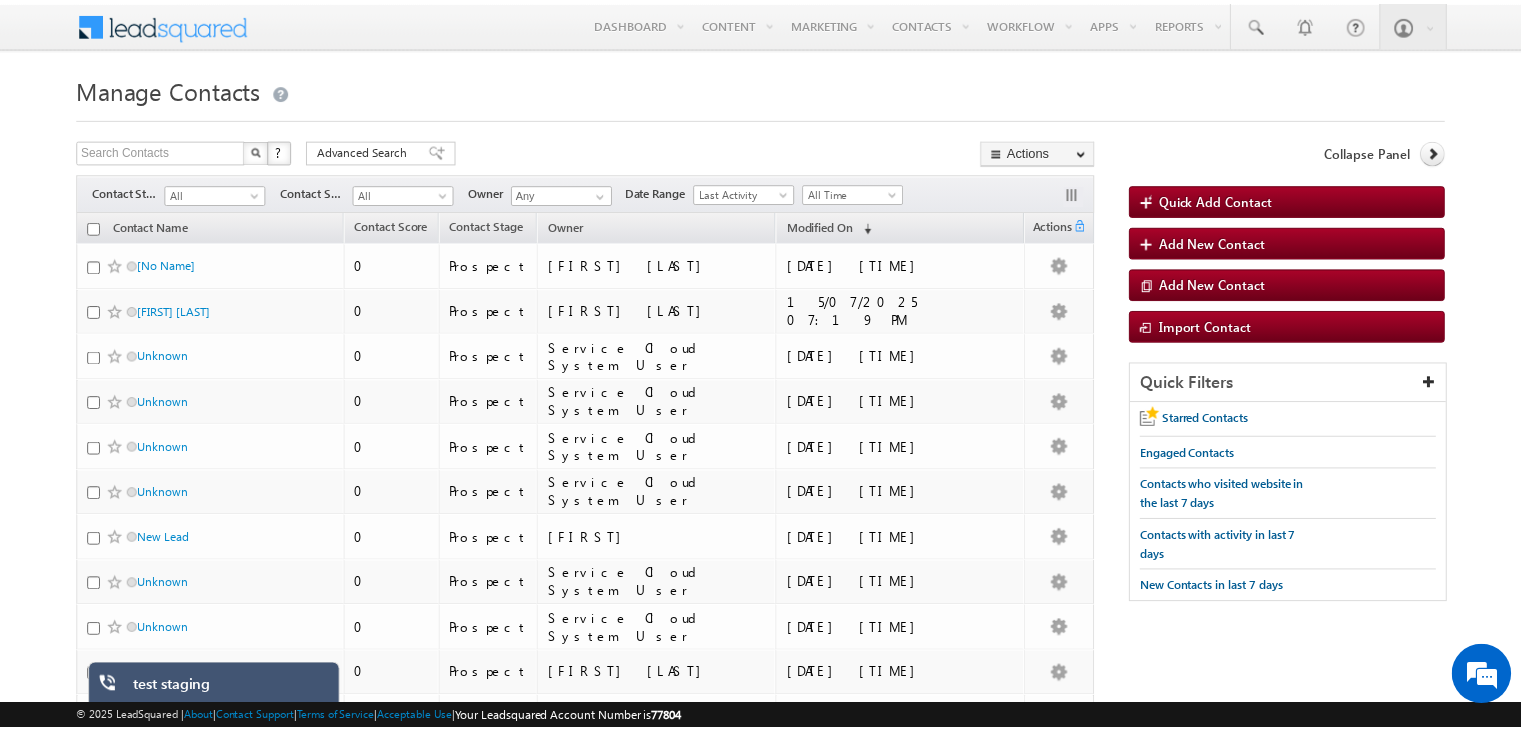 scroll, scrollTop: 0, scrollLeft: 0, axis: both 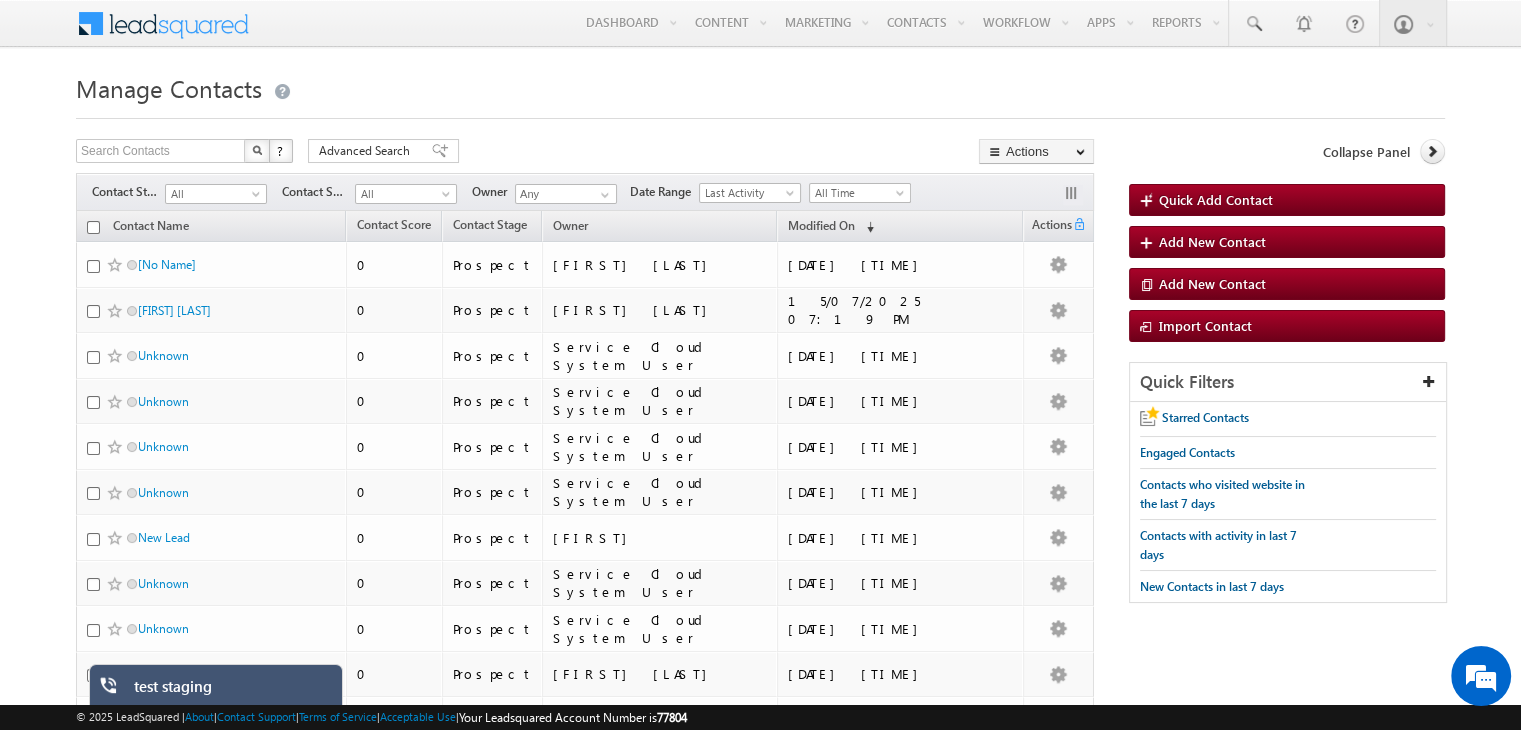 click on "test staging" at bounding box center [231, 691] 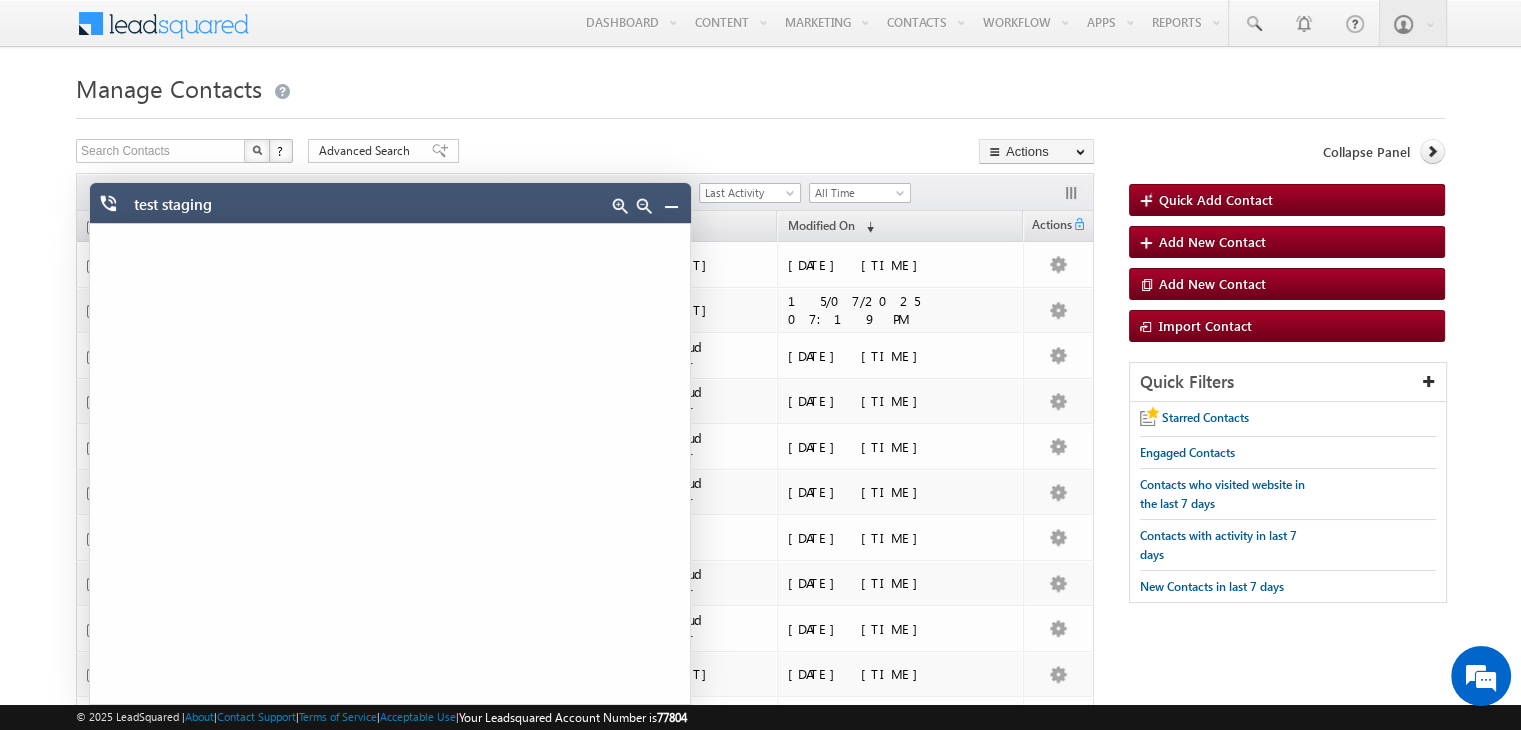 click at bounding box center (671, 206) 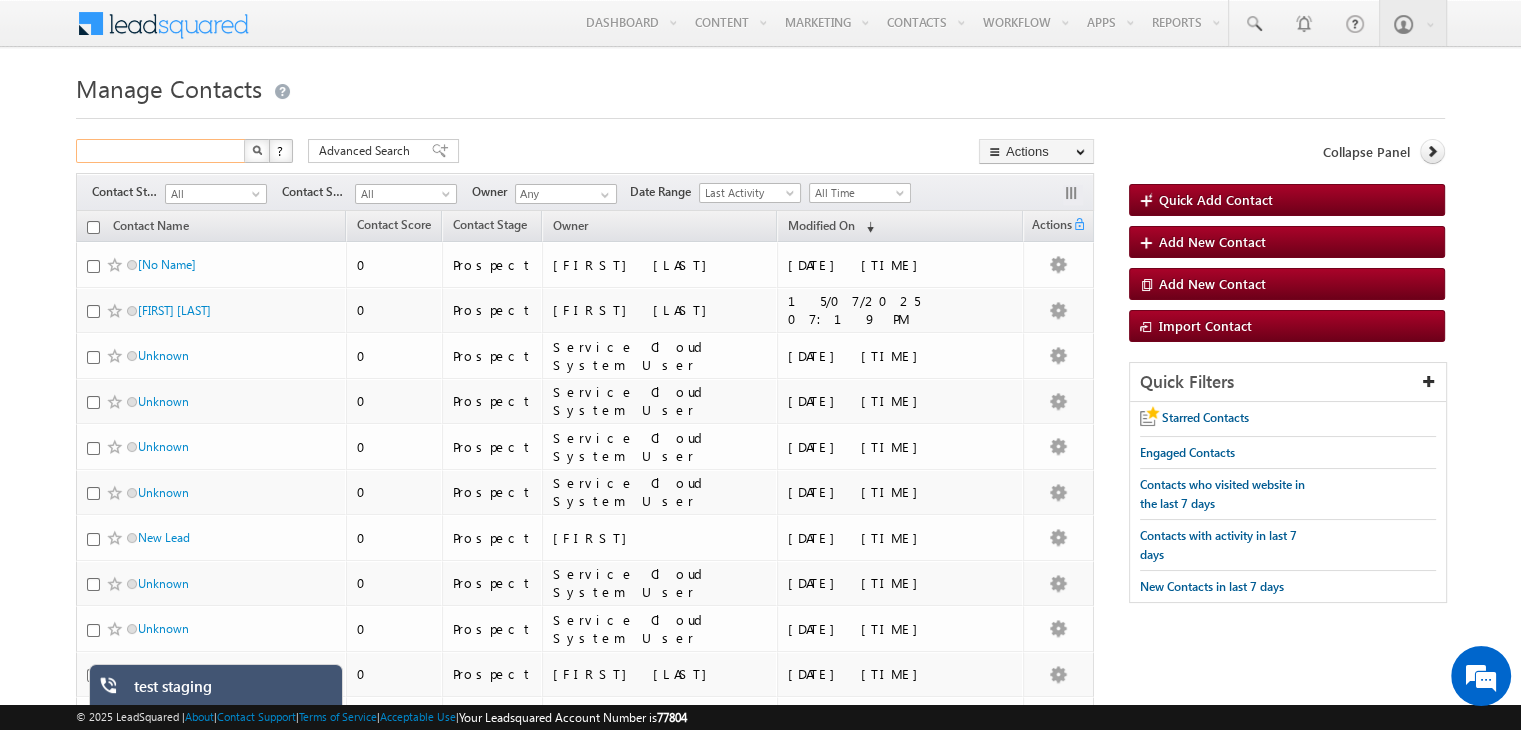 click at bounding box center (161, 151) 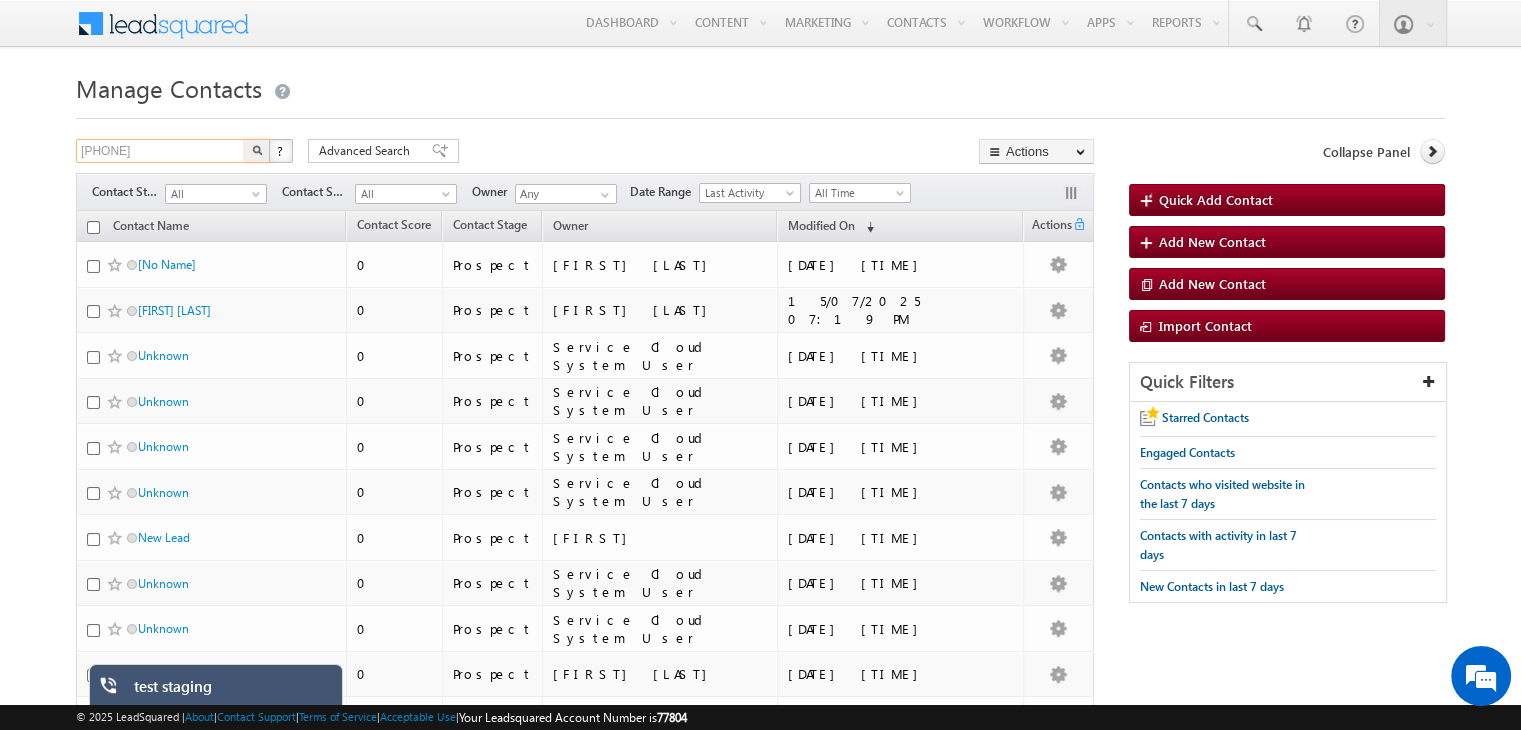 type on "[PHONE]" 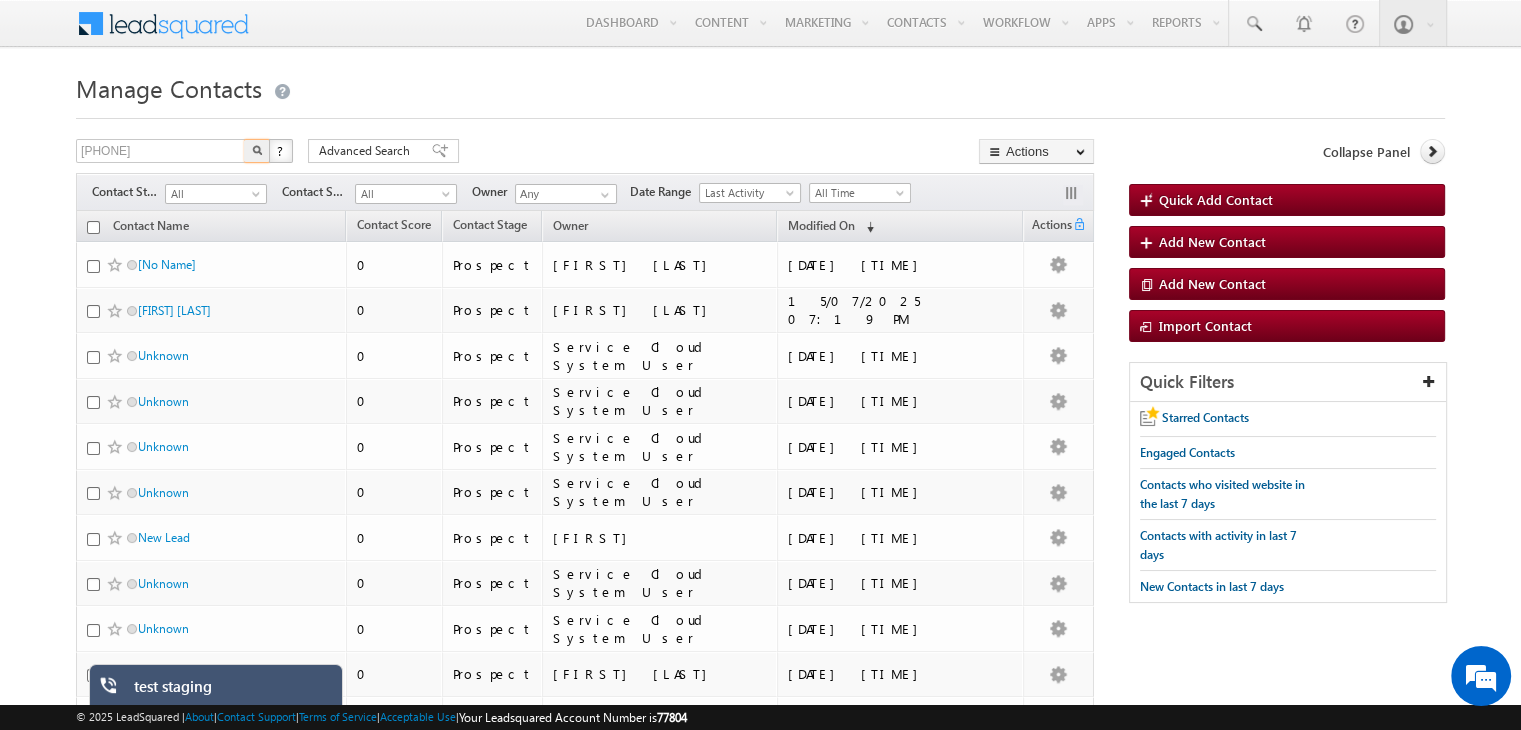 click at bounding box center (257, 150) 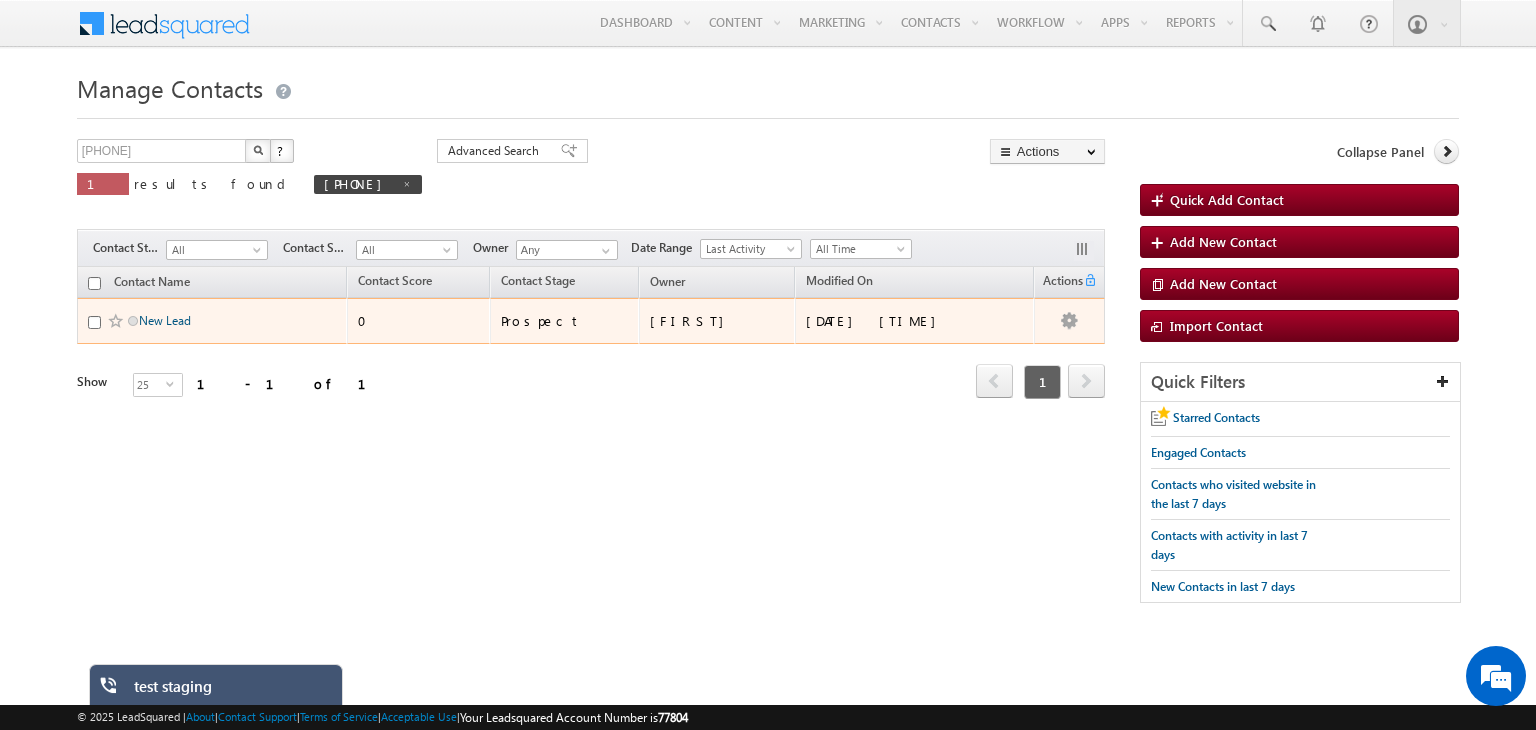 click on "New Lead" at bounding box center (165, 320) 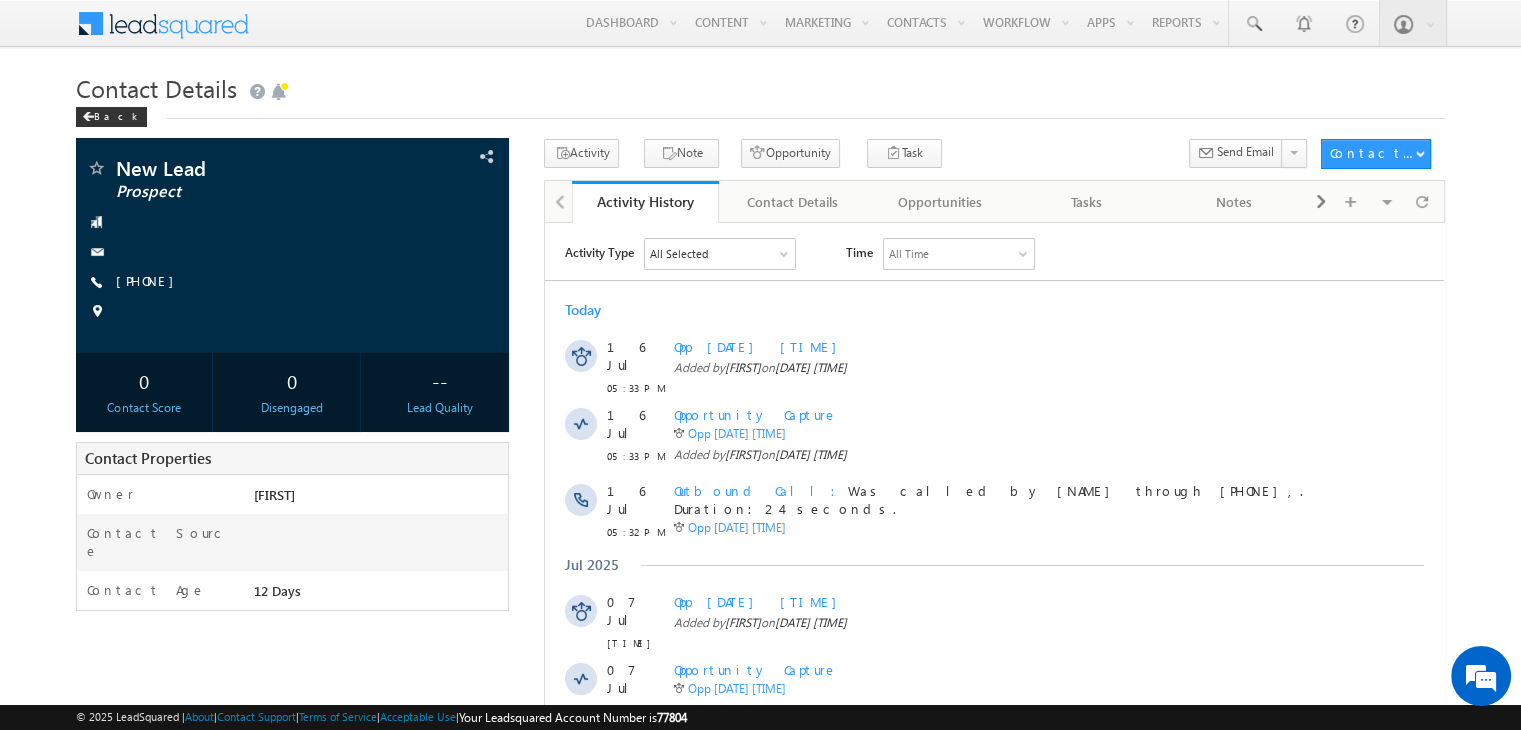 scroll, scrollTop: 0, scrollLeft: 0, axis: both 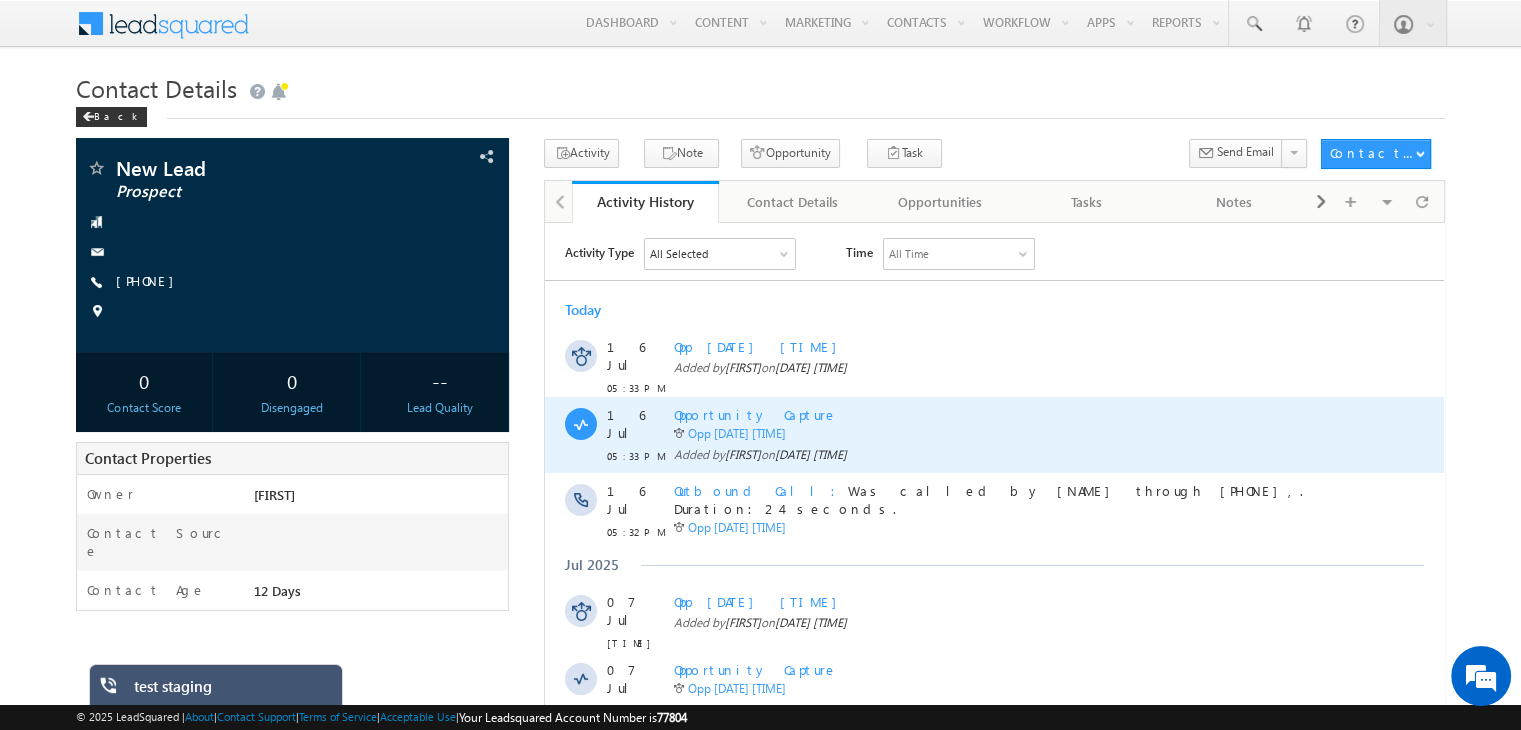click on "Opportunity Capture" 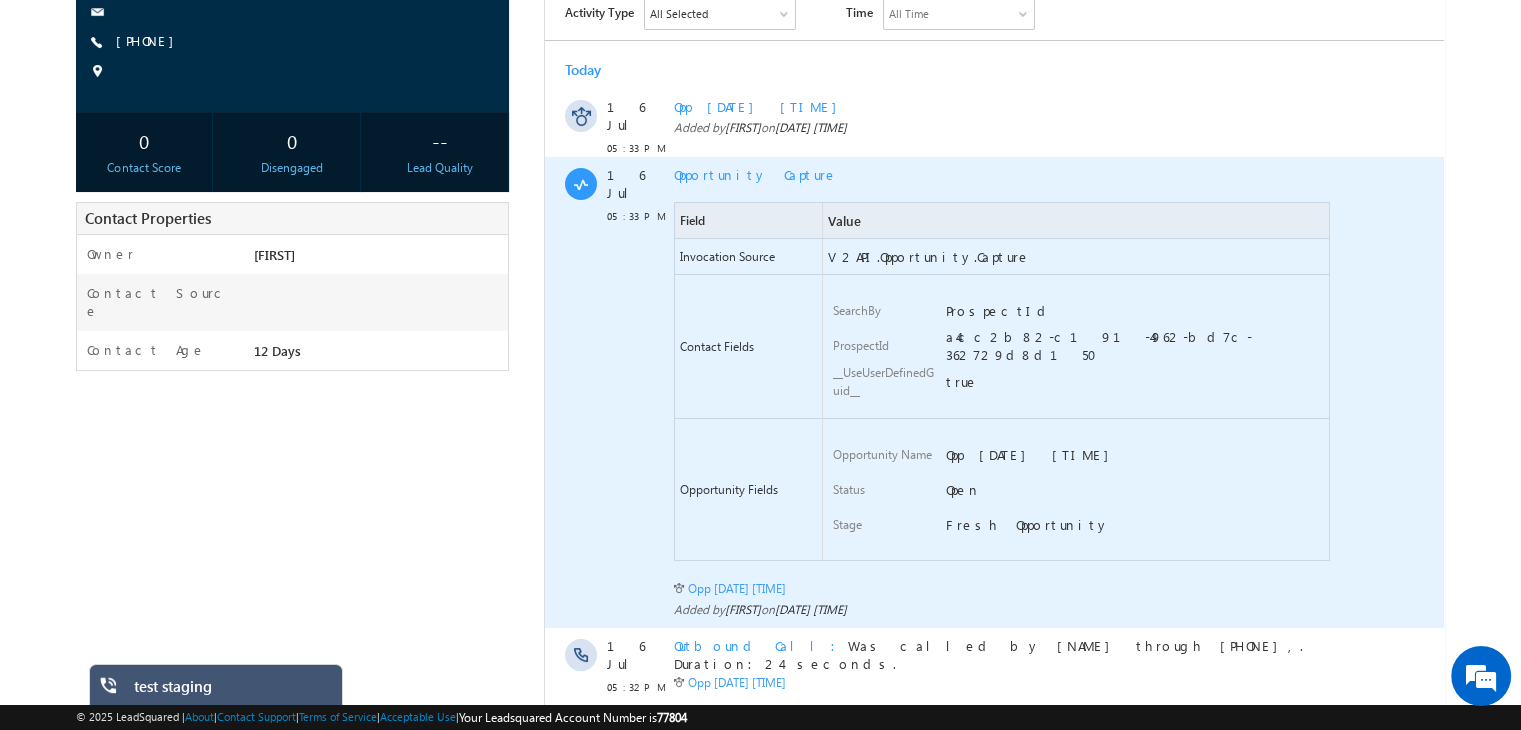 scroll, scrollTop: 143, scrollLeft: 0, axis: vertical 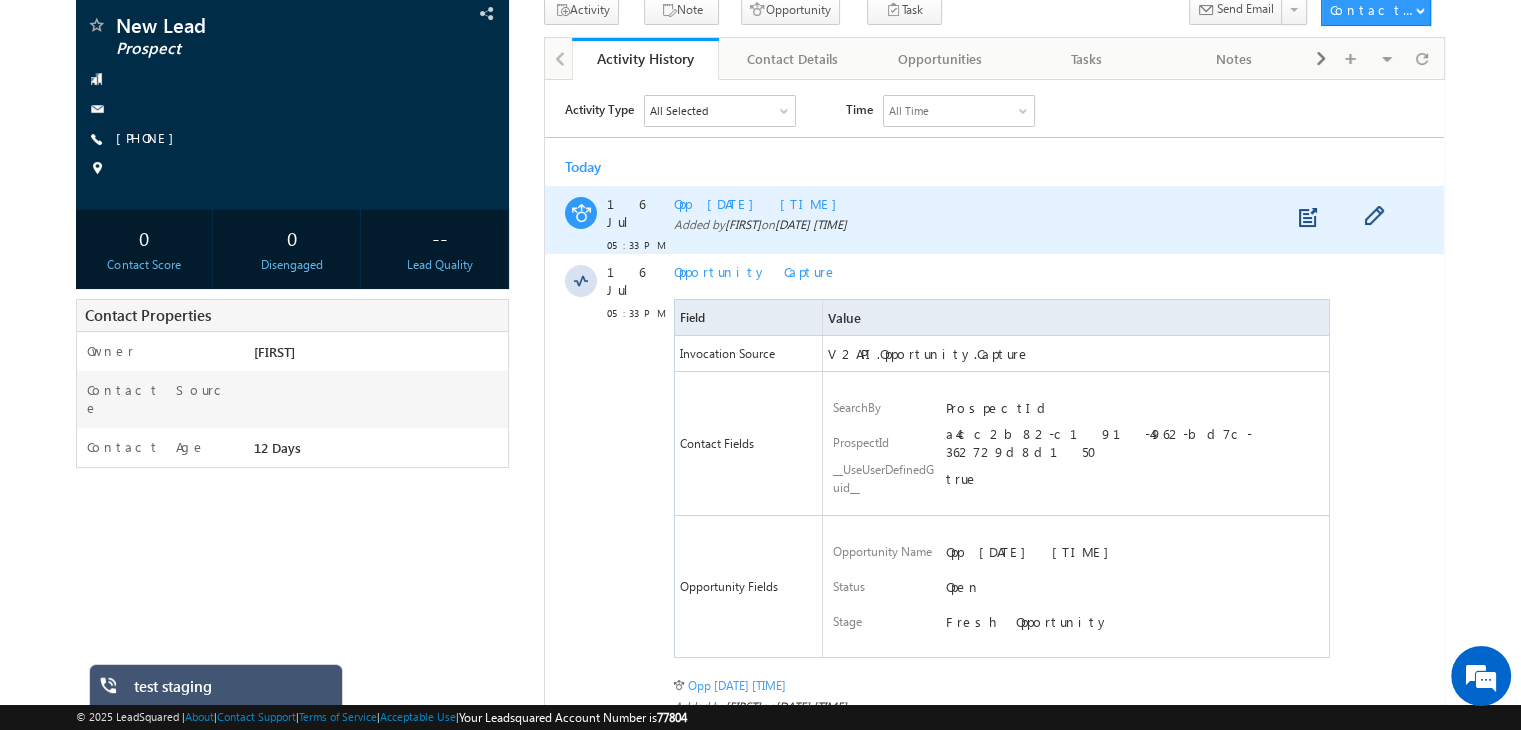click on "Opp [DATE] [TIME]" at bounding box center [760, 202] 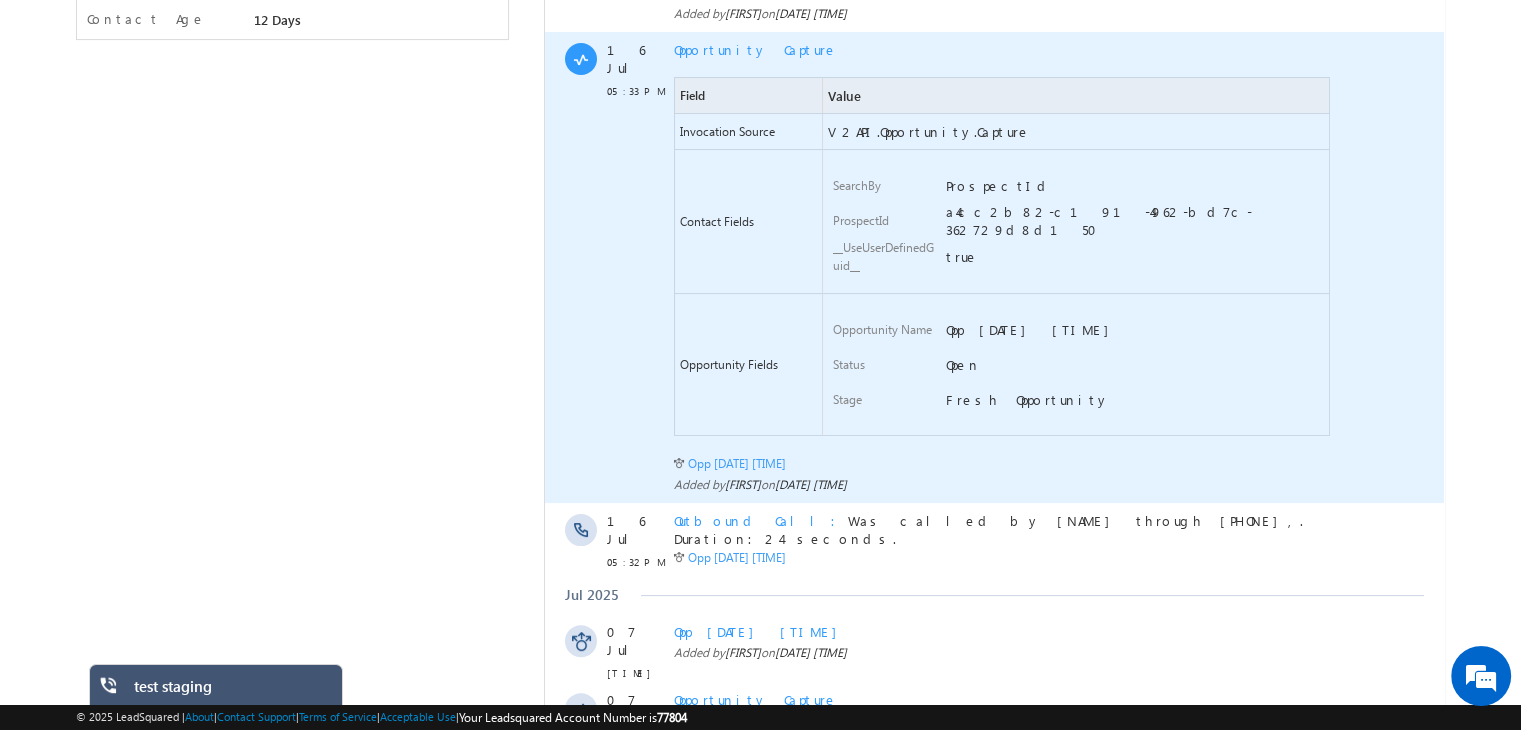 scroll, scrollTop: 572, scrollLeft: 0, axis: vertical 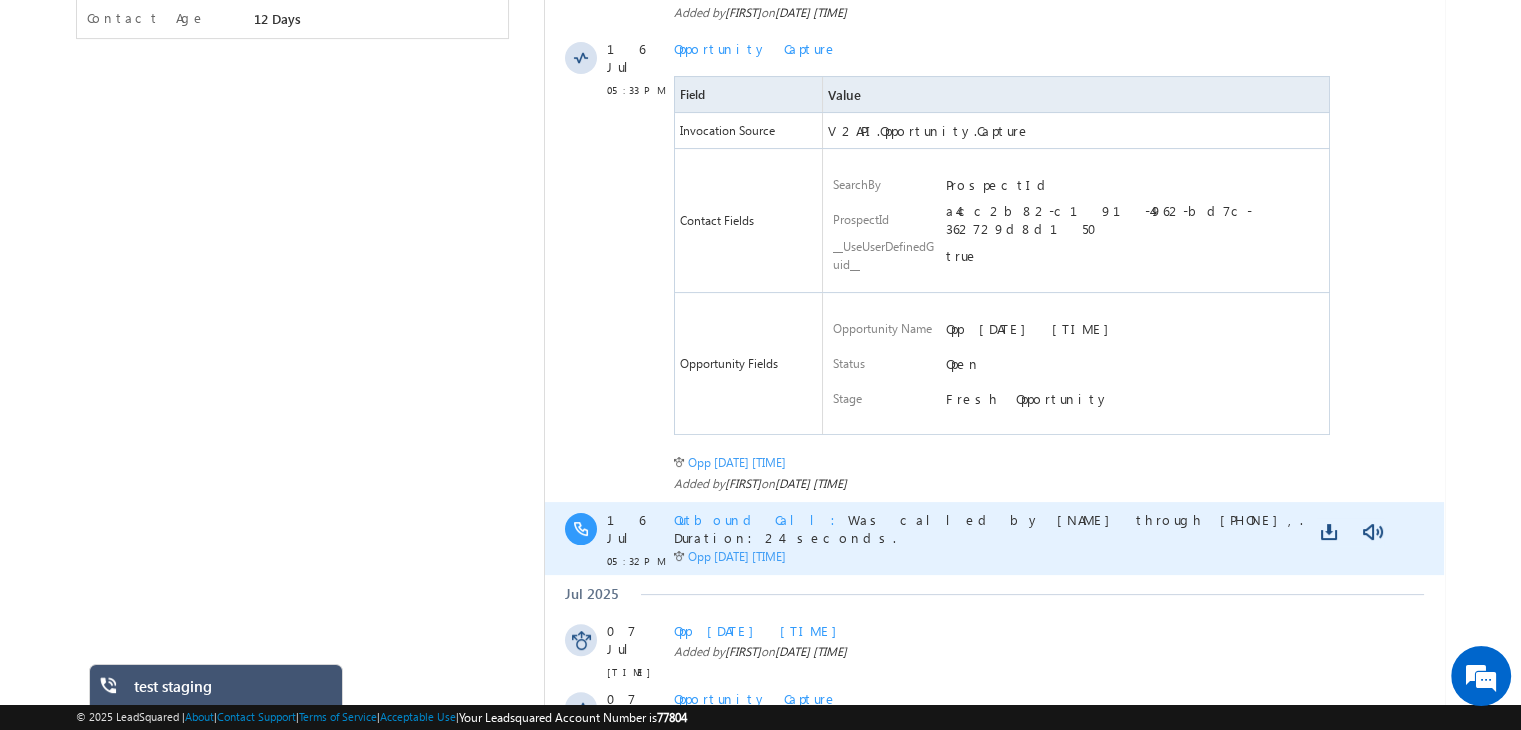 click on "Outbound Call" at bounding box center [761, 519] 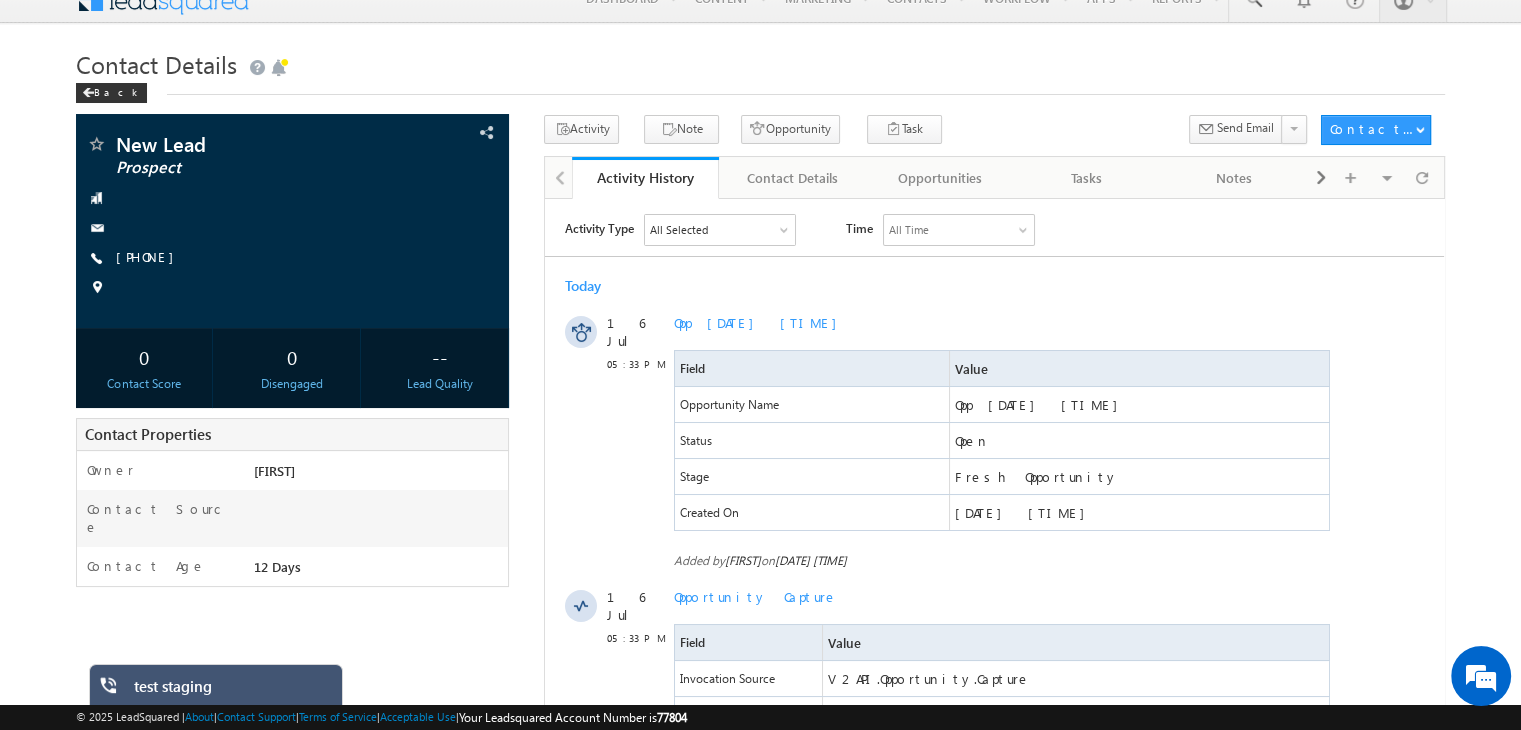 scroll, scrollTop: 0, scrollLeft: 0, axis: both 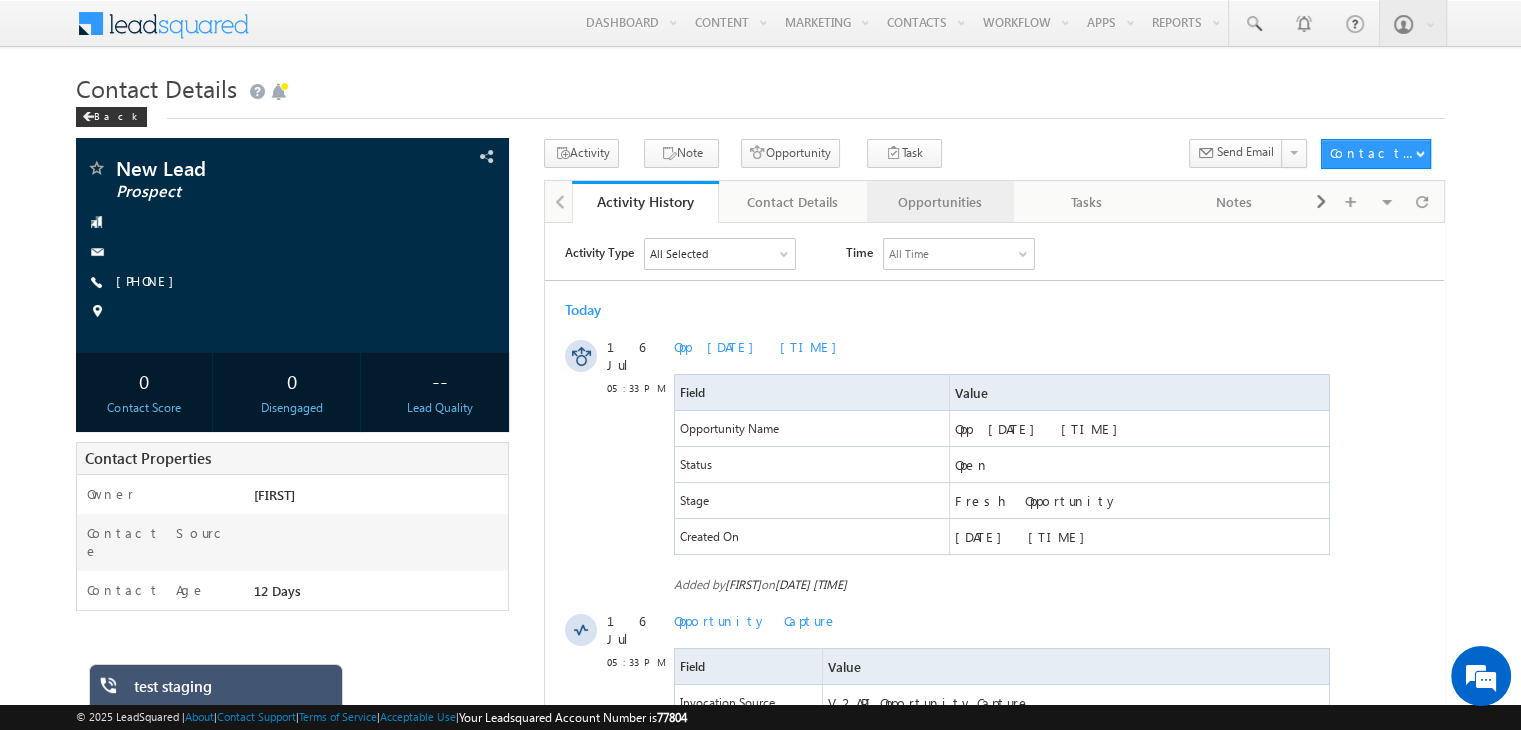 click on "Opportunities" at bounding box center (939, 202) 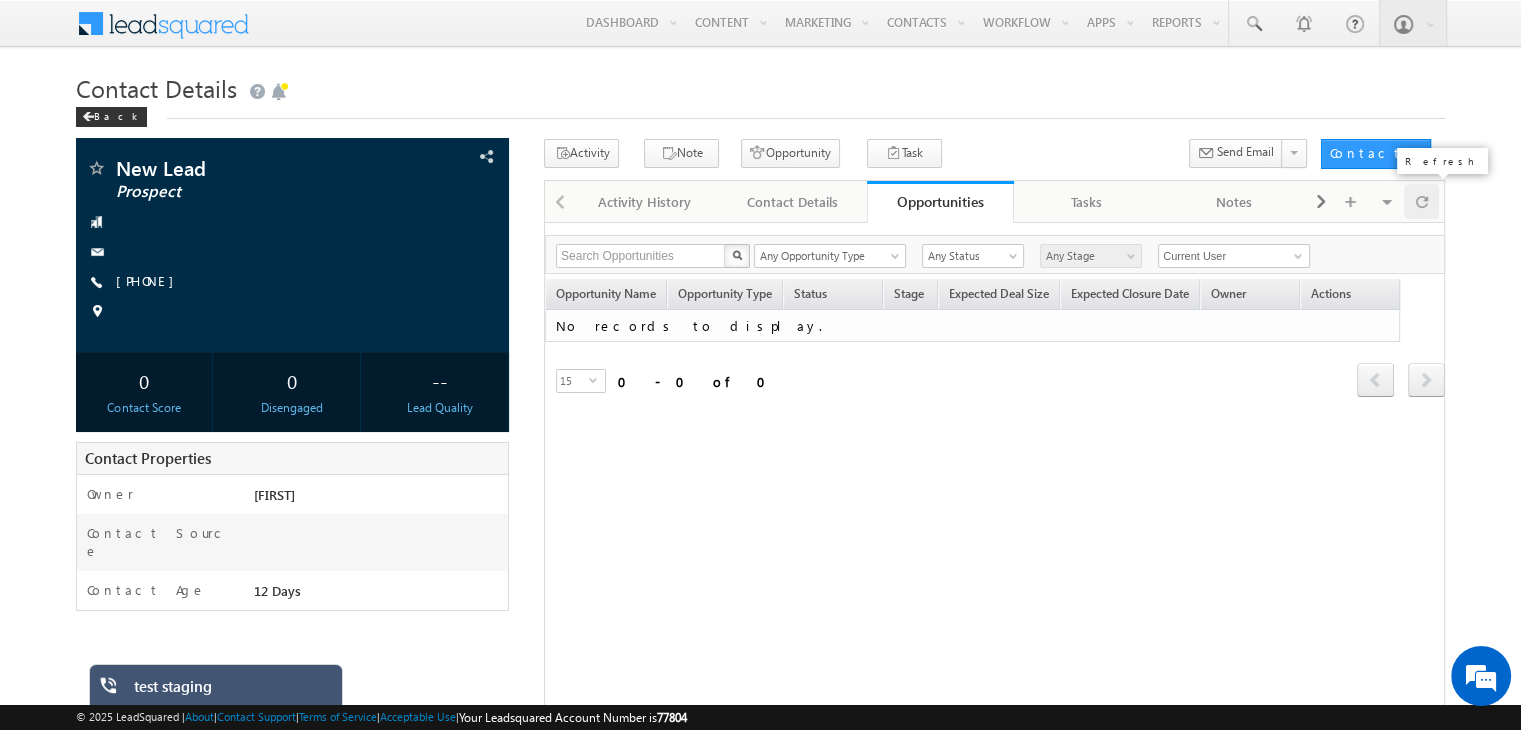 click at bounding box center (1422, 201) 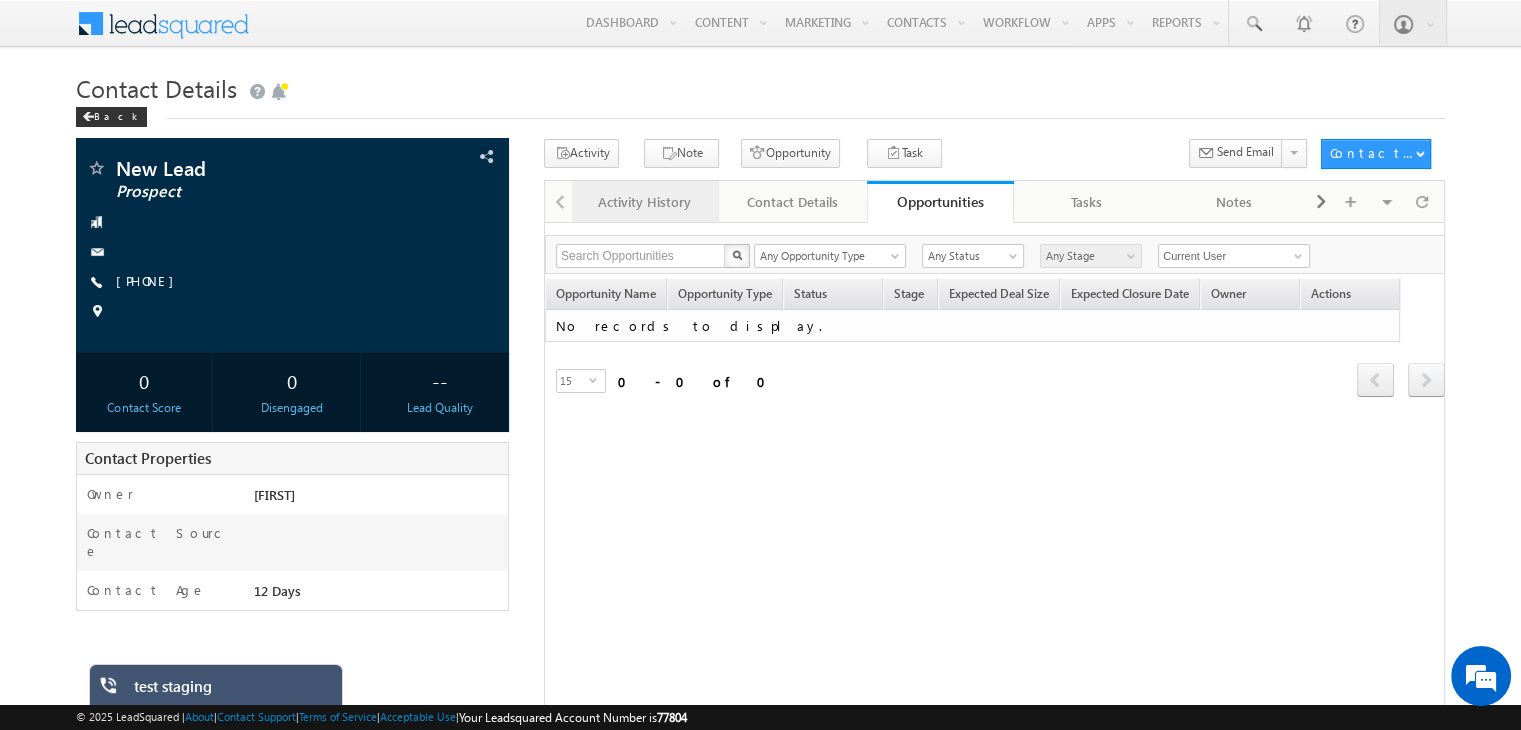 click on "Activity History" at bounding box center [644, 202] 